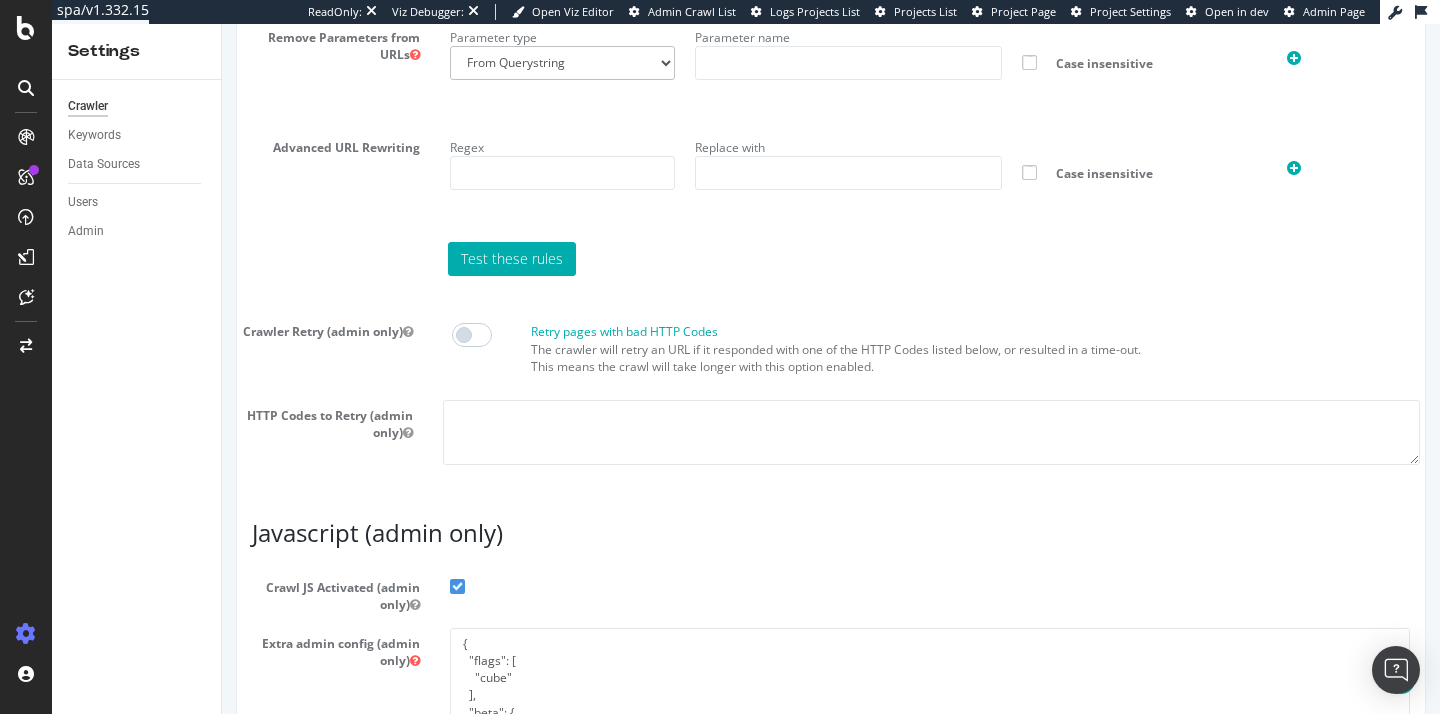 scroll, scrollTop: 1826, scrollLeft: 0, axis: vertical 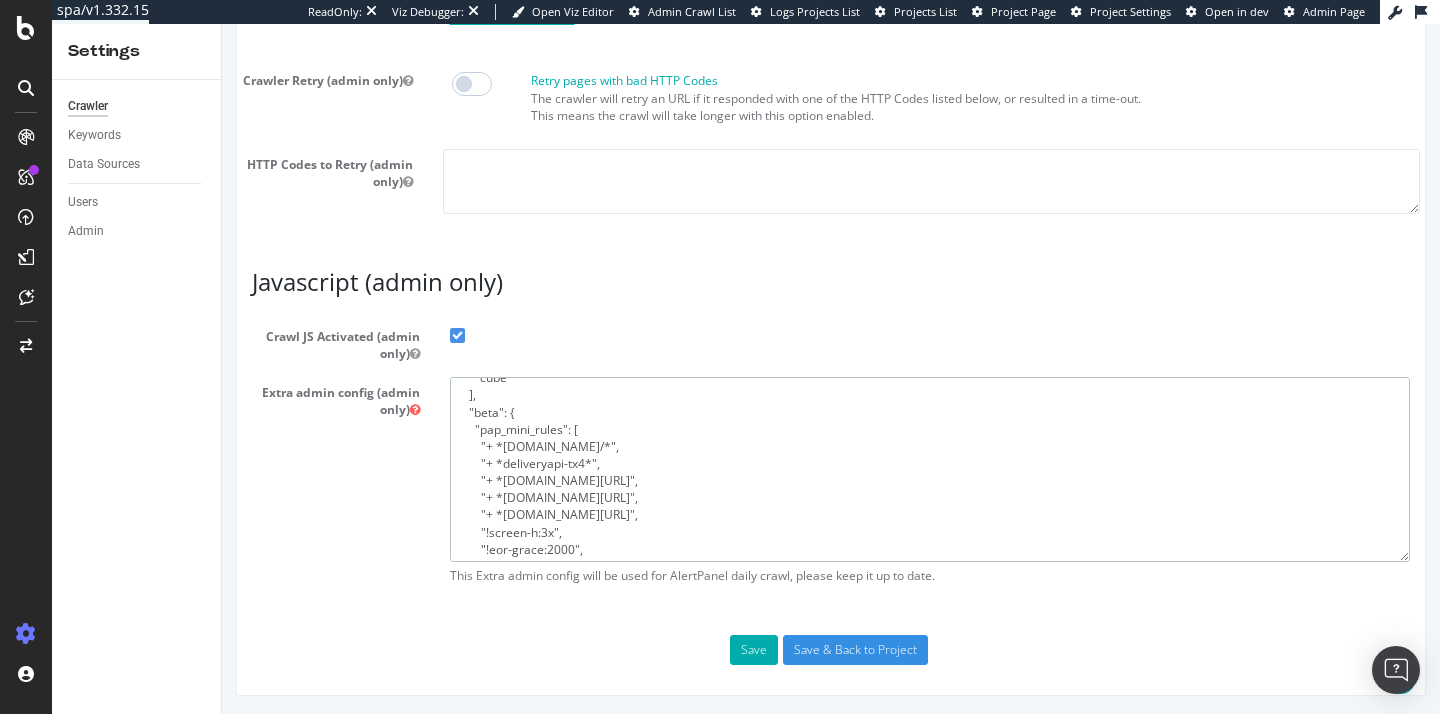 click on "{
"flags": [
"cube"
],
"beta": {
"pap_mini_rules": [
"+ *pw.adn.cloud/*",
"+ *deliveryapi-tx4*",
"+ *yottaa.com/*",
"+ *googletagmanager.com/*",
"+ *powerreviews.com/*",
"!screen-h:3x",
"!eor-grace:2000",
"!css",
"!dom  #see 'help'",
"!2tld #see 'help'",
"-* # and nothing else"
],
"injectJsBefore": "",
"injectJsAfter": "",
"injectJsLoad": "",
"injectJsWaitfor": "",
"injectJsInit": "",
"injectJsDcl": "",
"injectJsFrameStoppedLoading": "",
"injectJsAction": ""
}
}" at bounding box center [930, 469] 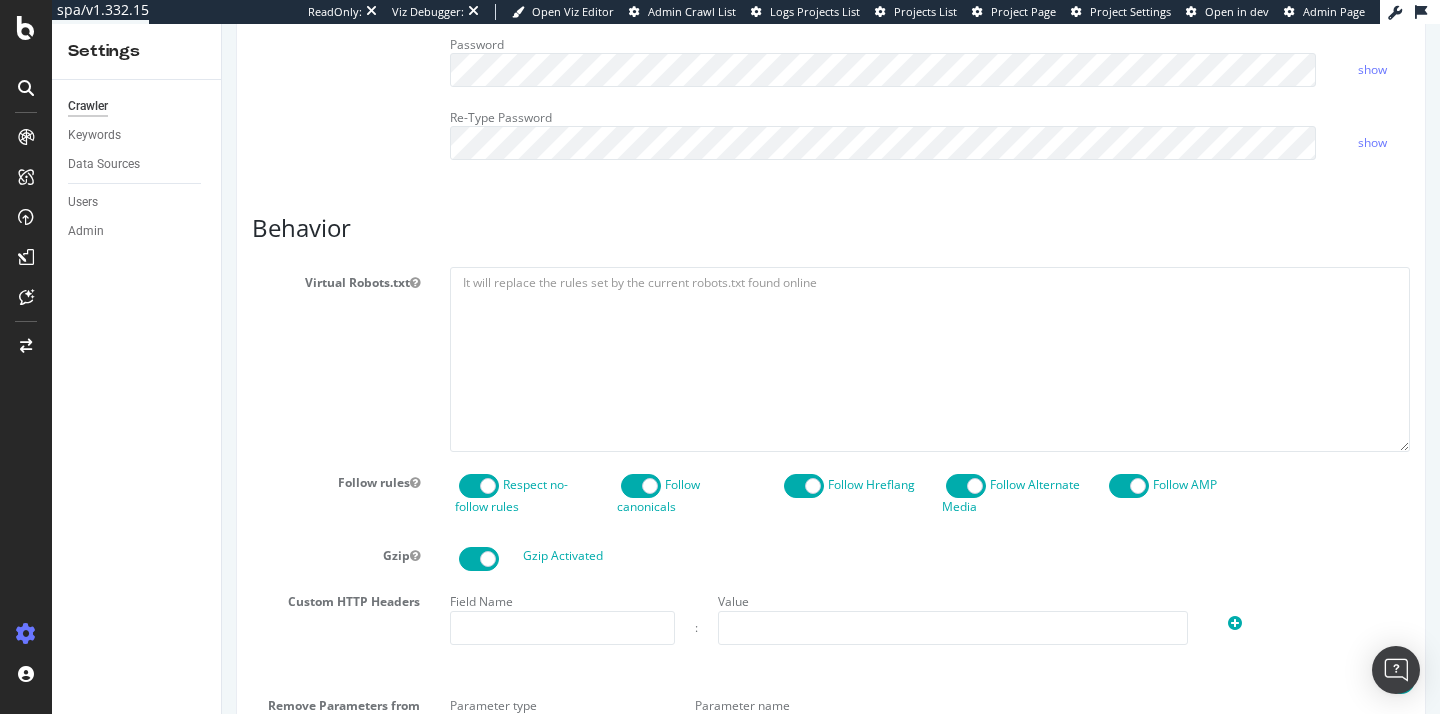 scroll, scrollTop: 1790, scrollLeft: 0, axis: vertical 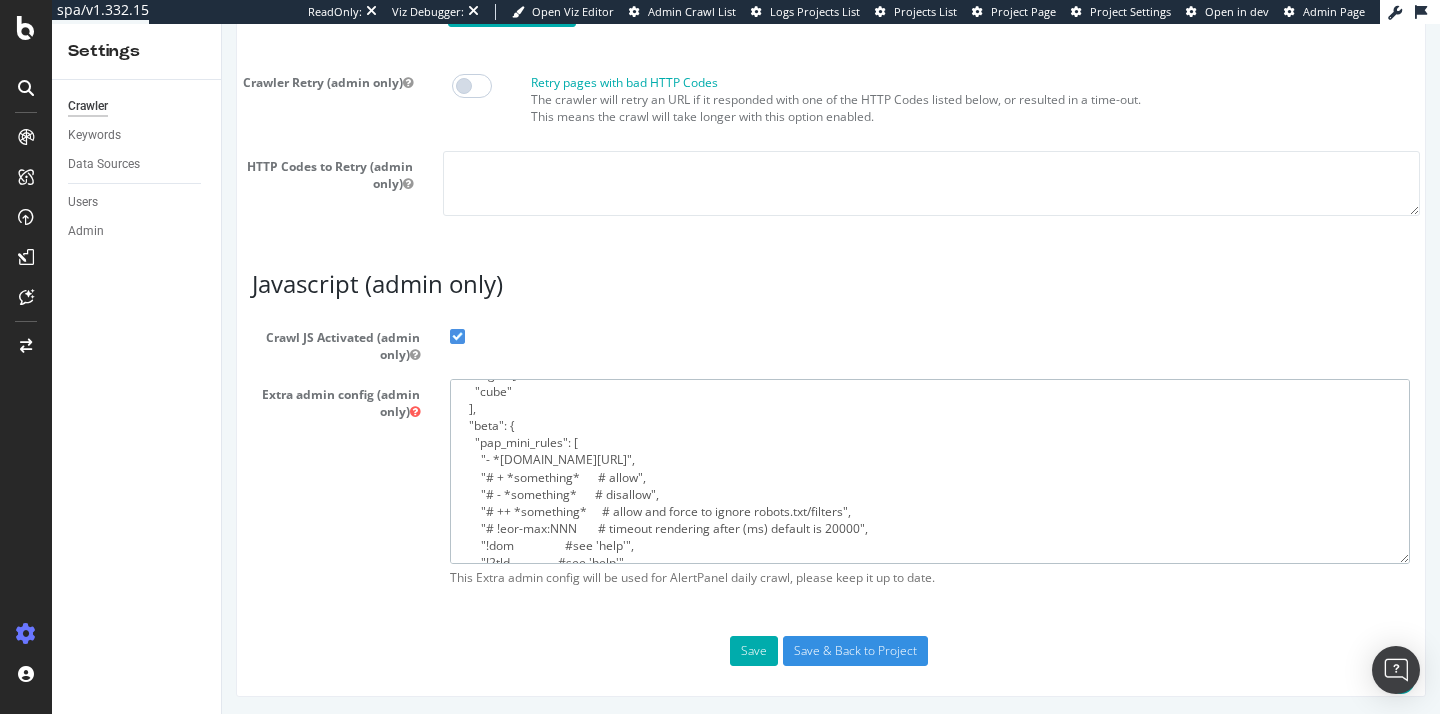 click on "{
"flags": [
"cube"
],
"beta": {
"pap_mini_rules": [
"- *[DOMAIN_NAME][URL]",
"# + *something*      # allow",
"# - *something*      # disallow",
"# ++ *something*     # allow and force to ignore robots.txt/filters",
"# !eor-max:NNN       # timeout rendering after (ms) default is 20000",
"!dom                 #see 'help'",
"!2tld                #see 'help'",
"-*                   # and nothing else"
],
"injectJsBefore": "",
"injectJsAfter": "",
"injectJsLoad": "",
"injectJsWaitfor": "",
"injectJsInit": "",
"injectJsDcl": "",
"injectJsFrameStoppedLoading": "",
"injectJsAction": ""
}
}" at bounding box center [930, 471] 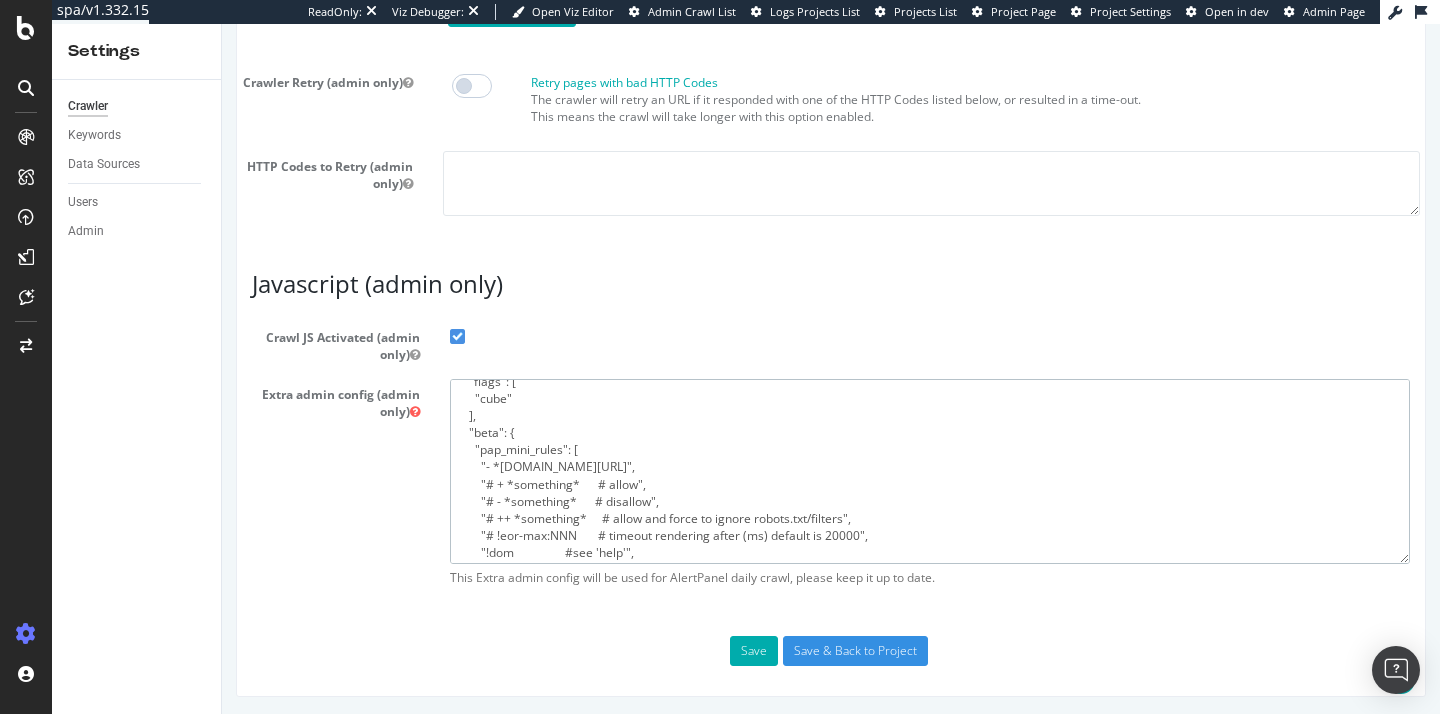 scroll, scrollTop: 0, scrollLeft: 0, axis: both 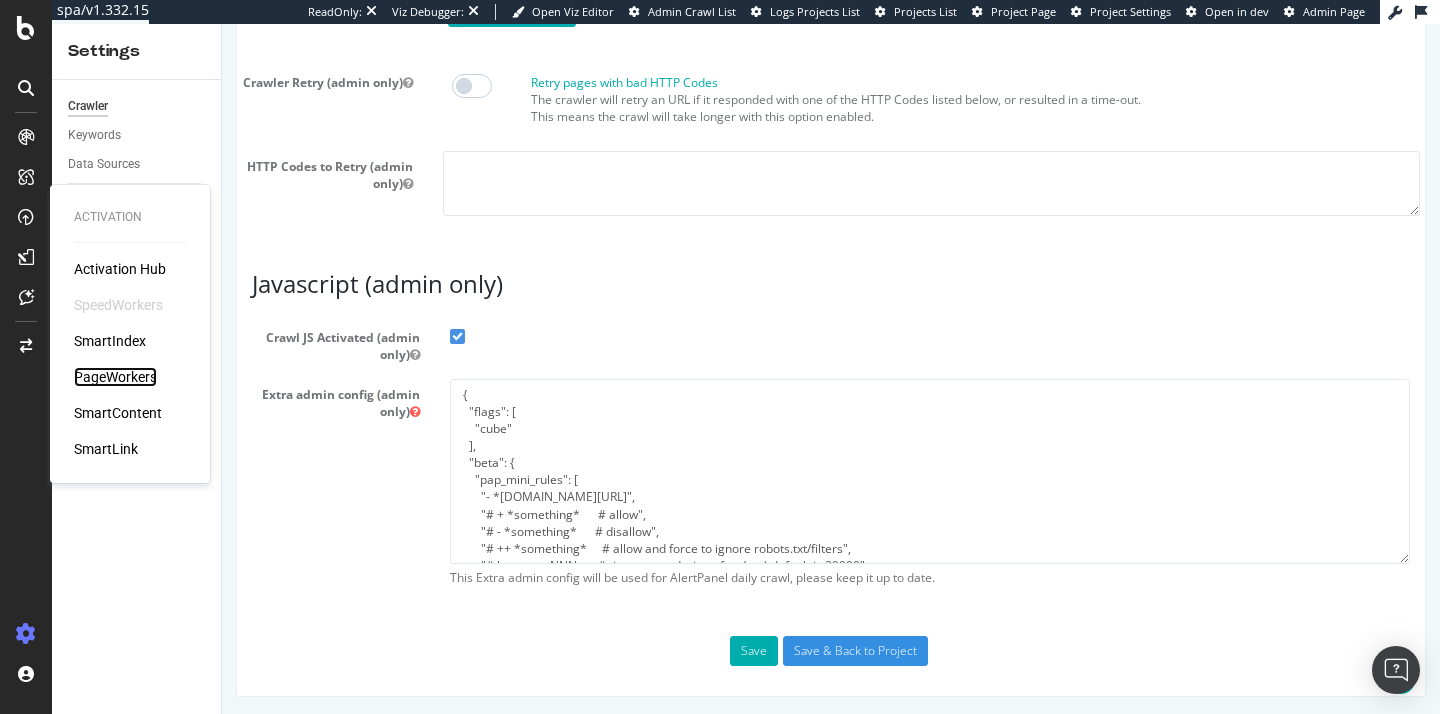 drag, startPoint x: 120, startPoint y: 376, endPoint x: 100, endPoint y: 315, distance: 64.195015 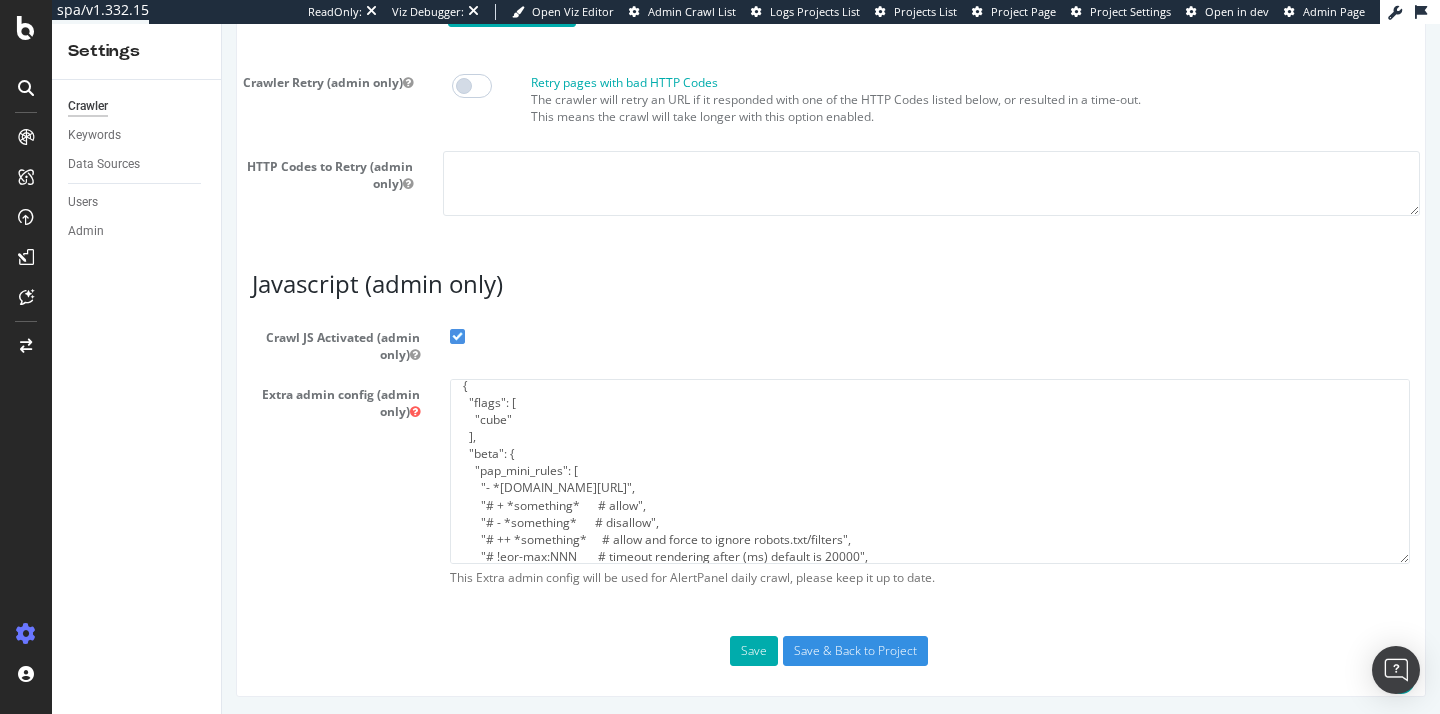 scroll, scrollTop: 27, scrollLeft: 0, axis: vertical 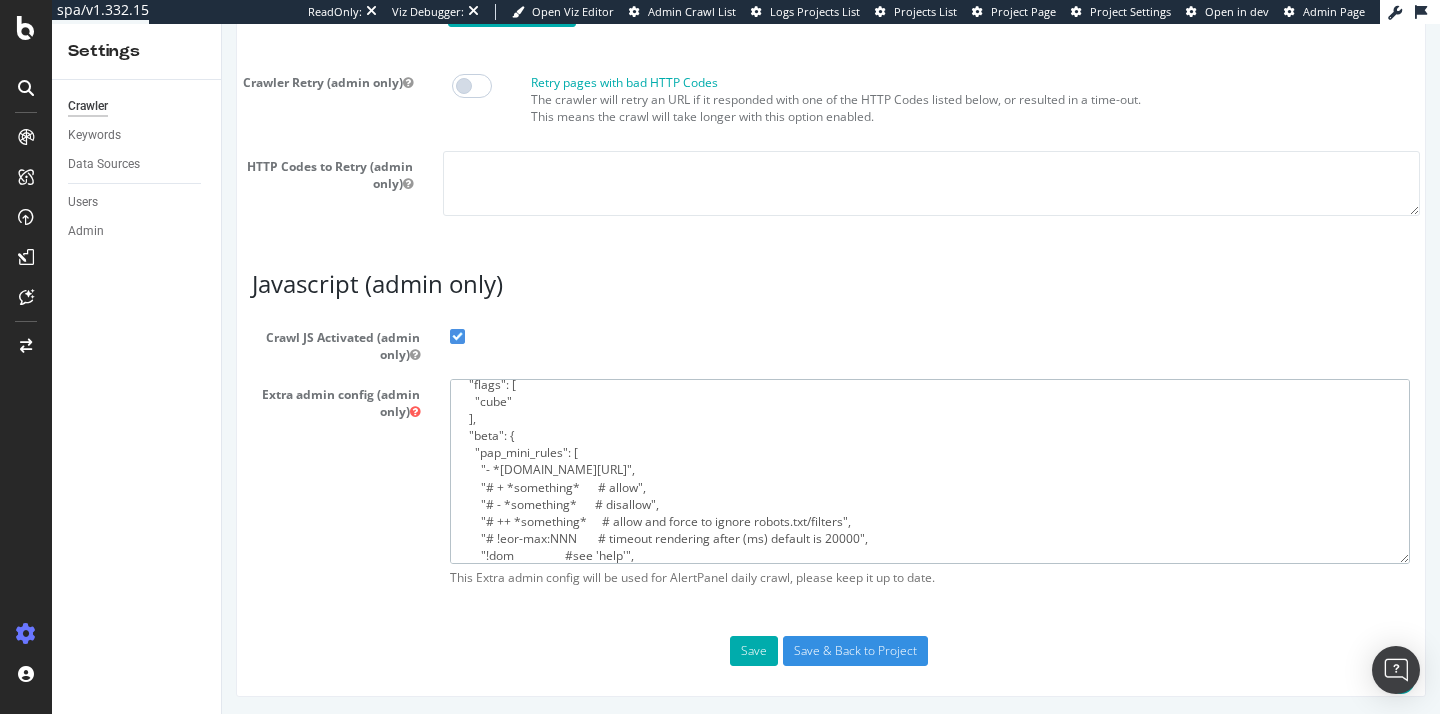 drag, startPoint x: 625, startPoint y: 468, endPoint x: 491, endPoint y: 468, distance: 134 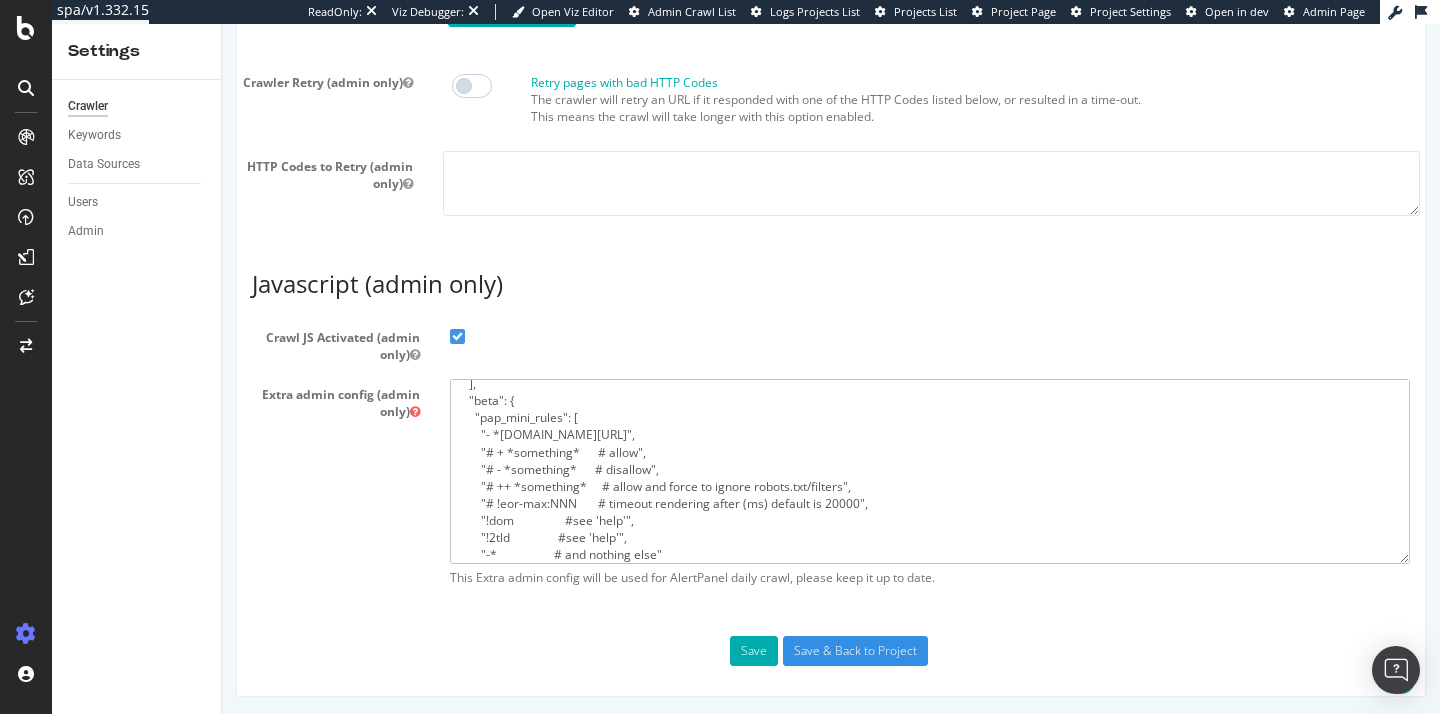 scroll, scrollTop: 63, scrollLeft: 0, axis: vertical 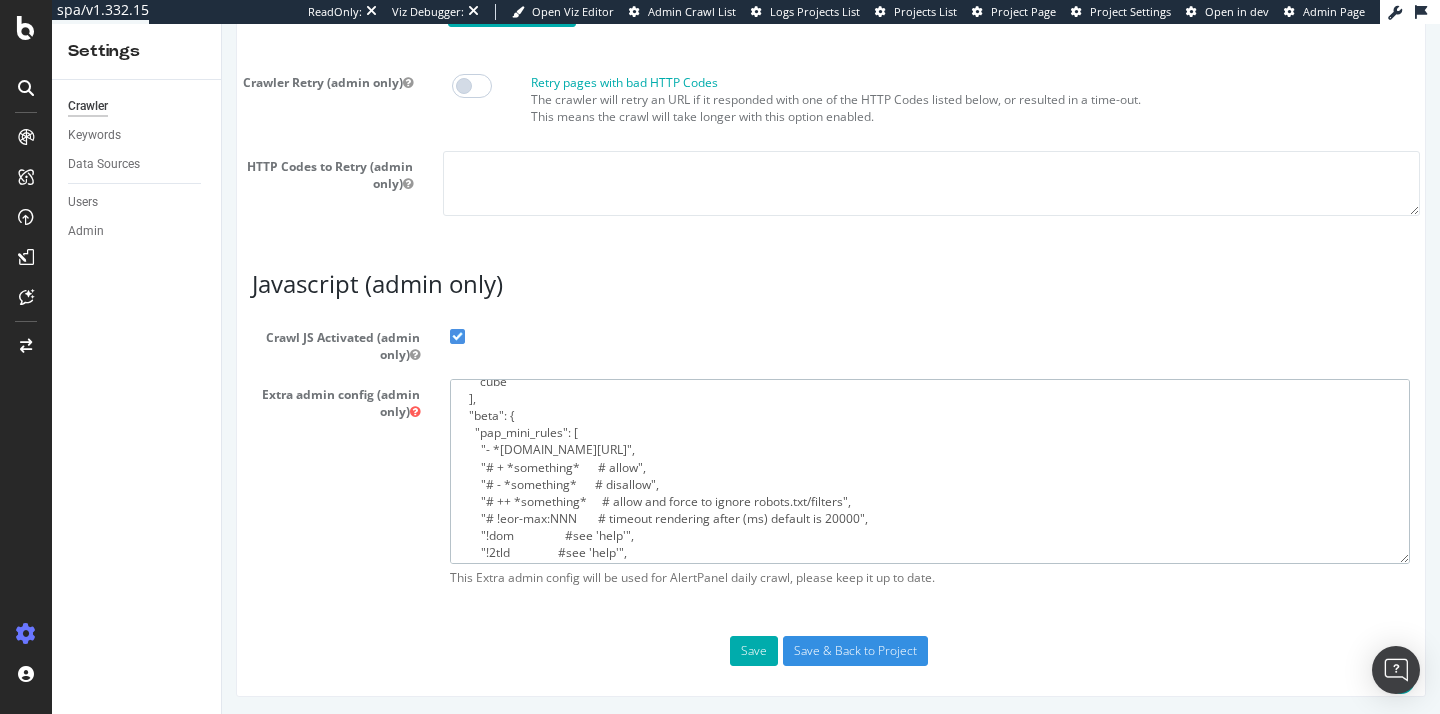 click on "{
"flags": [
"cube"
],
"beta": {
"pap_mini_rules": [
"- *cdn.casando.de/*",
"# + *something*      # allow",
"# - *something*      # disallow",
"# ++ *something*     # allow and force to ignore robots.txt/filters",
"# !eor-max:NNN       # timeout rendering after (ms) default is 20000",
"!dom                 #see 'help'",
"!2tld                #see 'help'",
"-*                   # and nothing else"
],
"injectJsBefore": "",
"injectJsAfter": "",
"injectJsLoad": "",
"injectJsWaitfor": "",
"injectJsInit": "",
"injectJsDcl": "",
"injectJsFrameStoppedLoading": "",
"injectJsAction": ""
}
}" at bounding box center (930, 471) 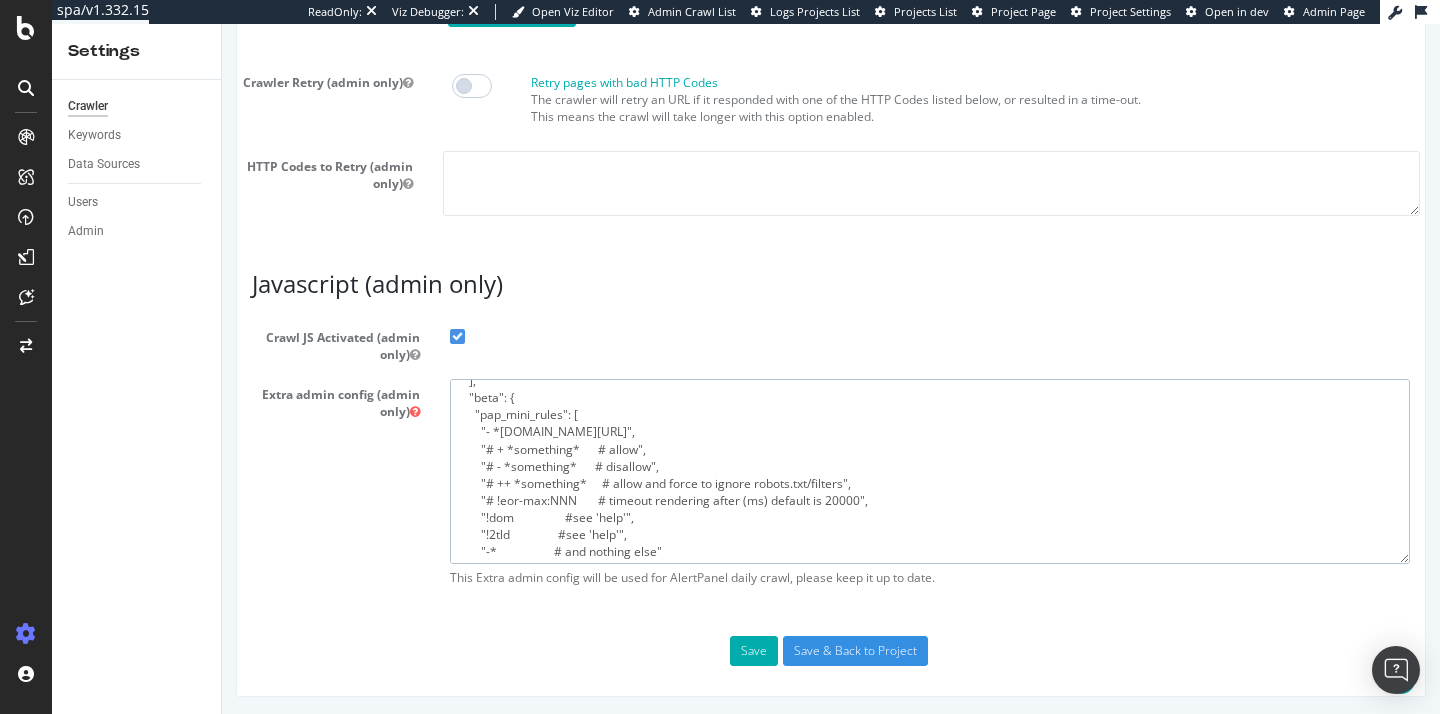 scroll, scrollTop: 82, scrollLeft: 0, axis: vertical 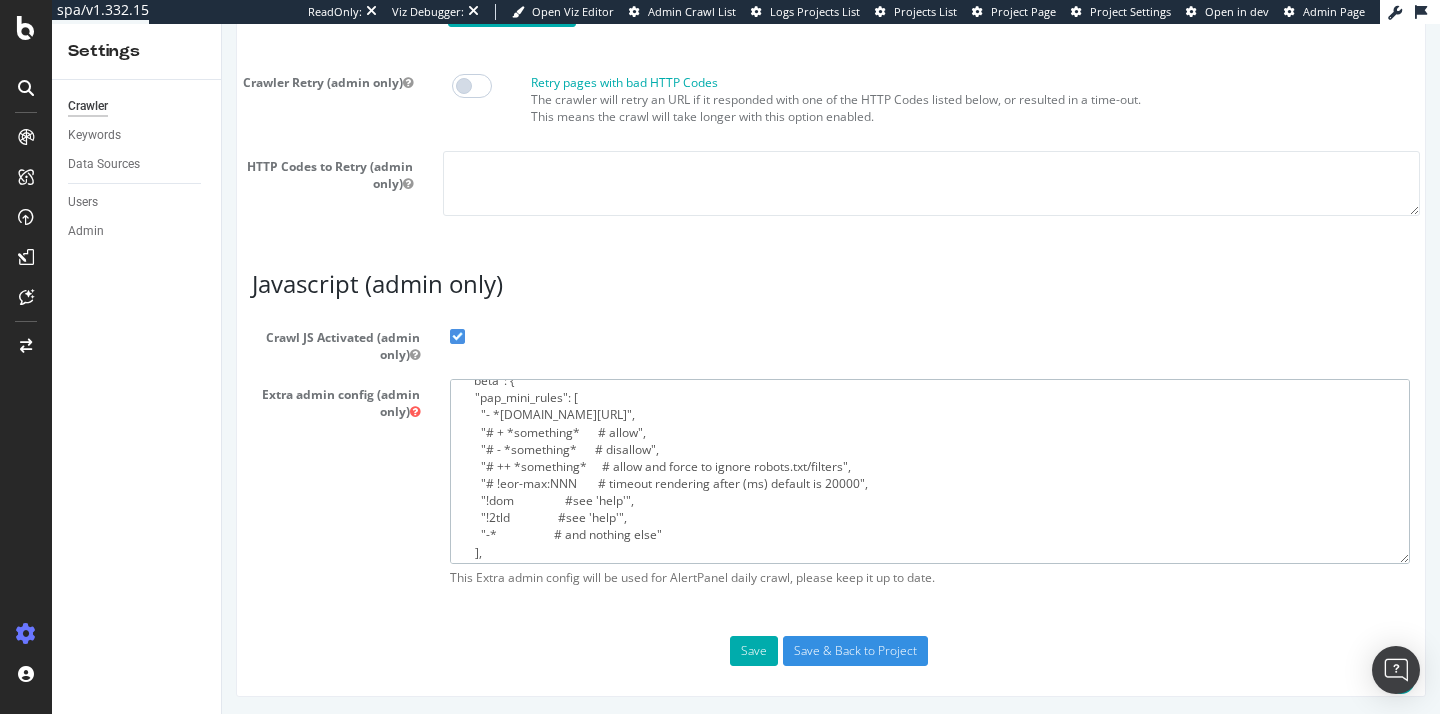 drag, startPoint x: 694, startPoint y: 528, endPoint x: 487, endPoint y: 428, distance: 229.8891 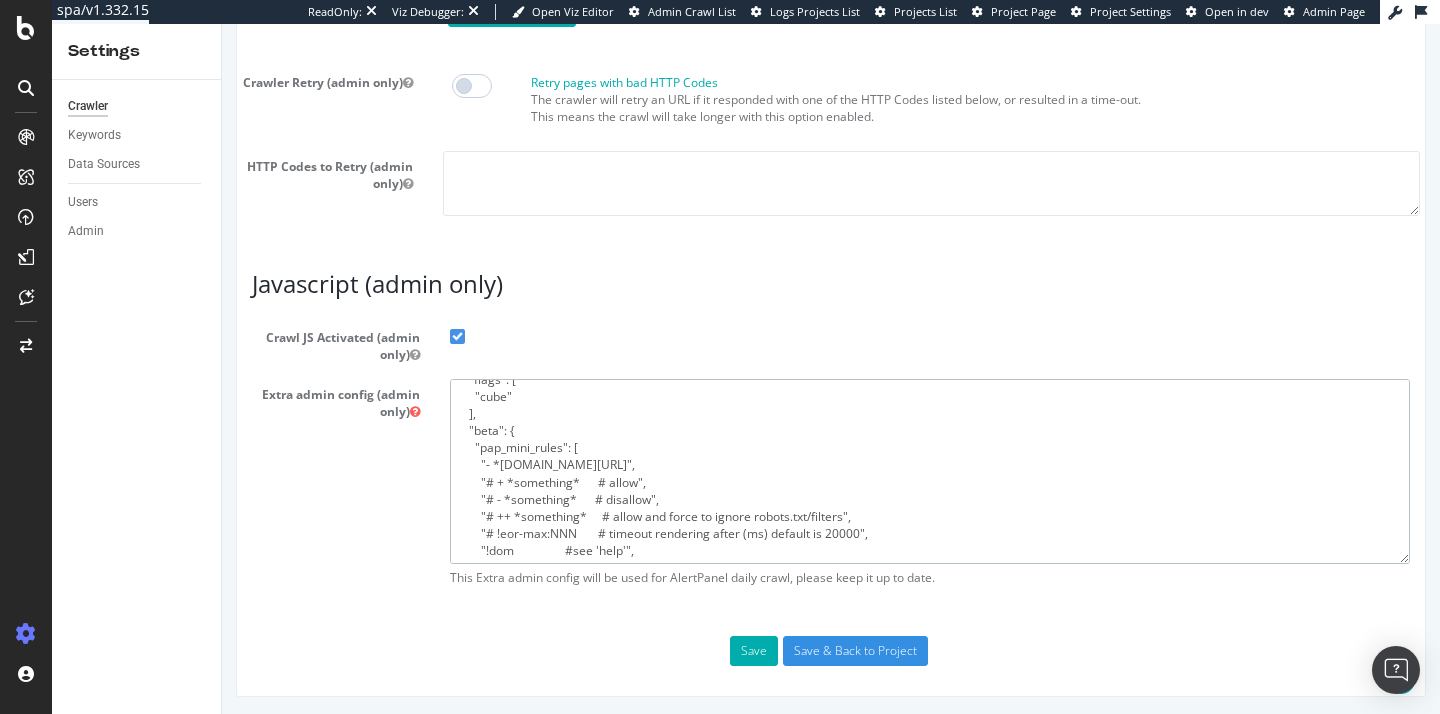scroll, scrollTop: 33, scrollLeft: 0, axis: vertical 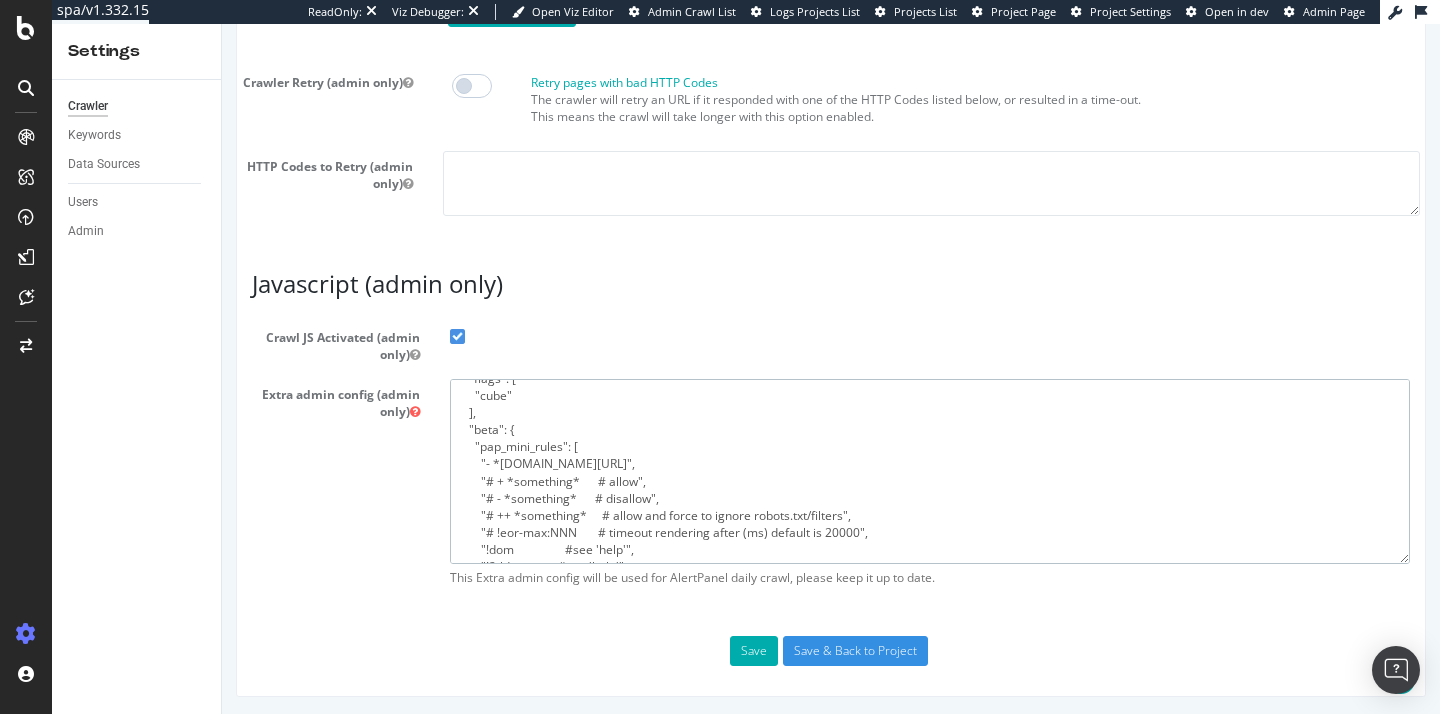 drag, startPoint x: 548, startPoint y: 480, endPoint x: 529, endPoint y: 480, distance: 19 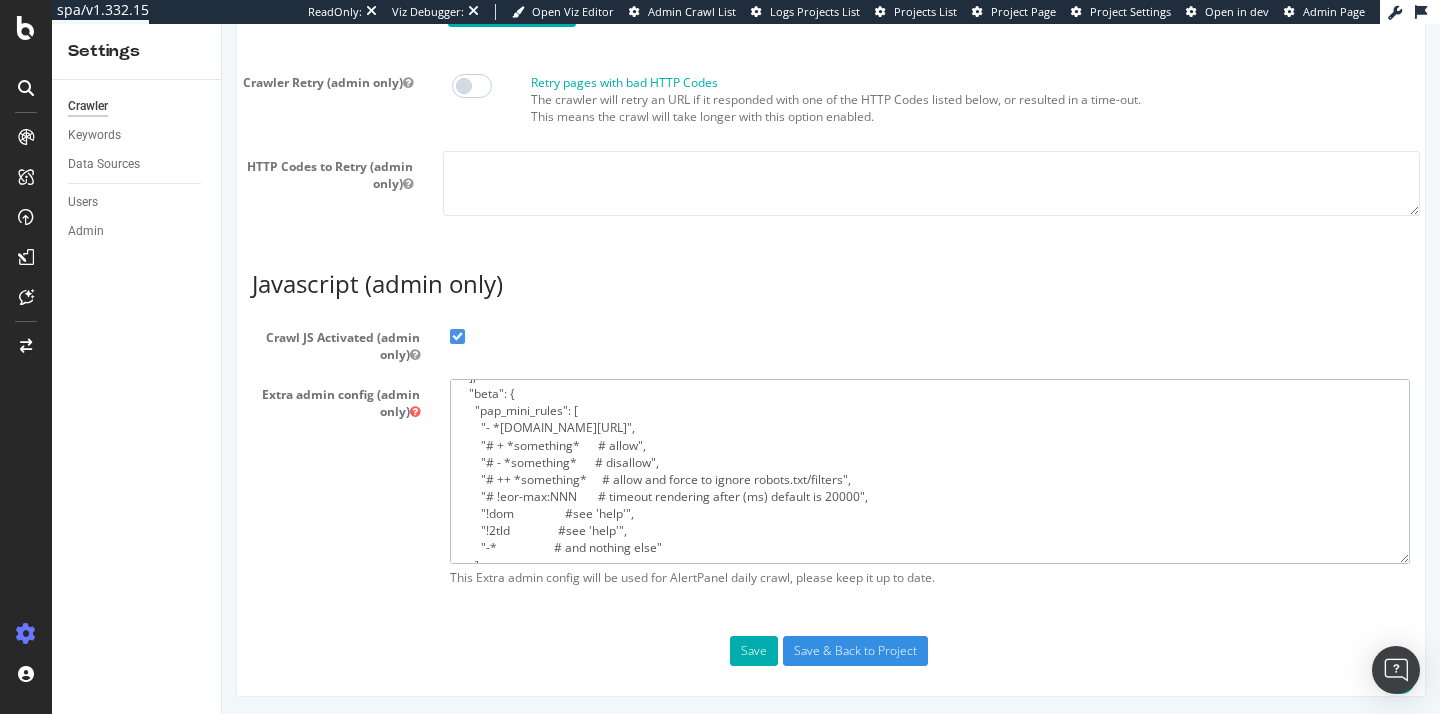 scroll, scrollTop: 70, scrollLeft: 0, axis: vertical 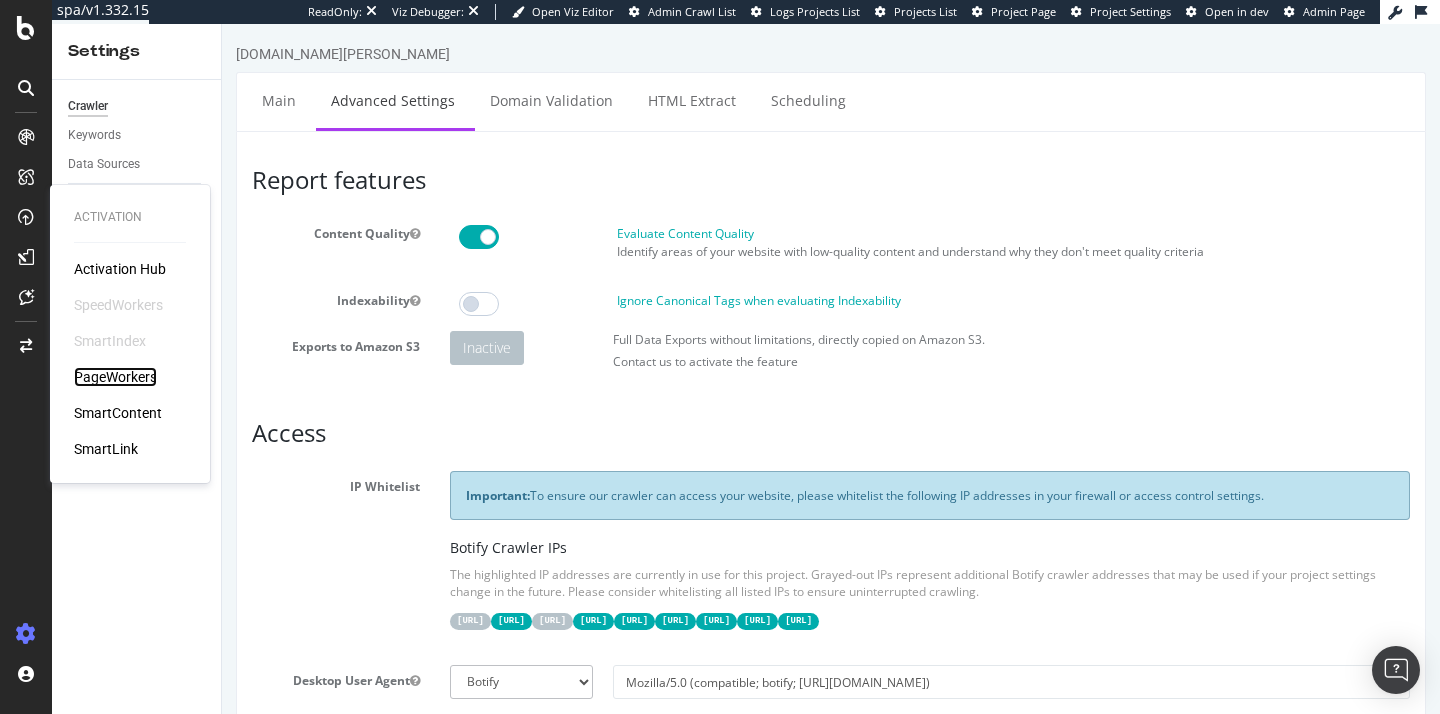 click on "PageWorkers" at bounding box center [115, 377] 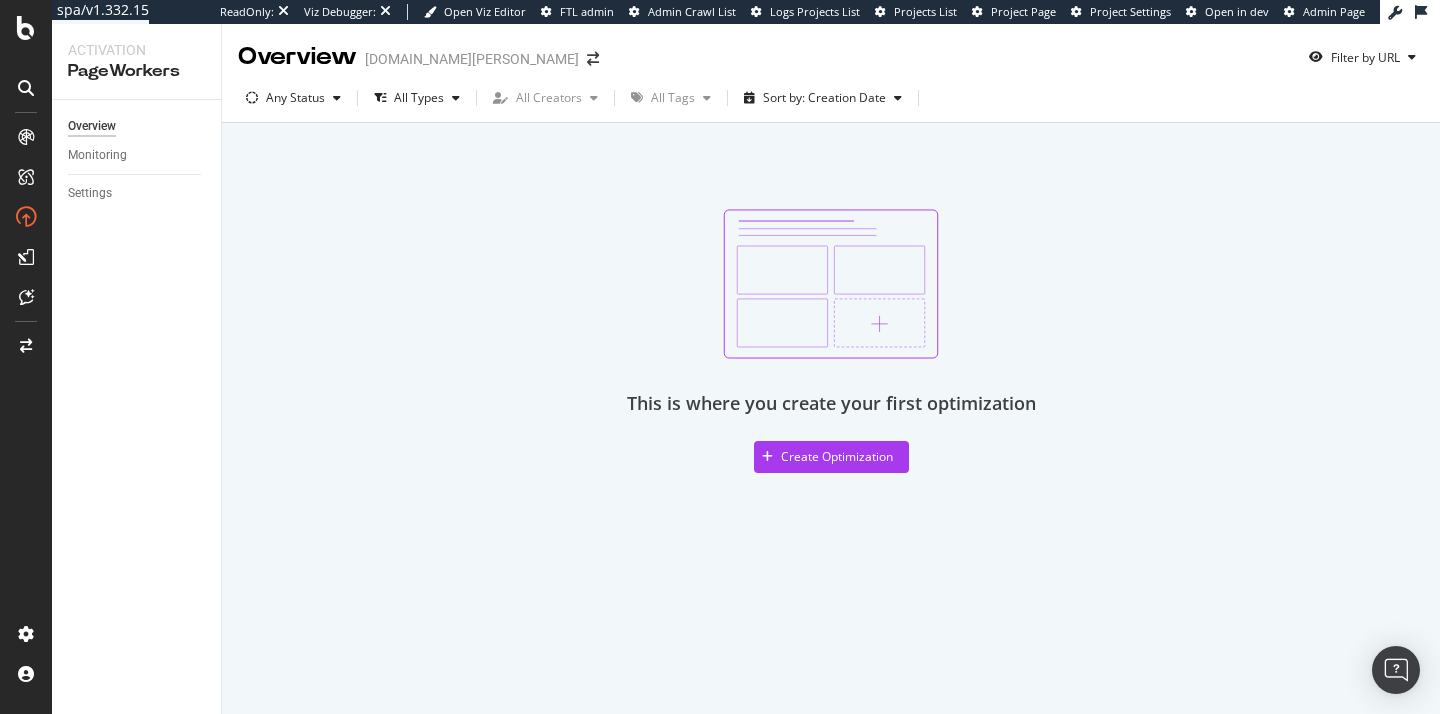 drag, startPoint x: 640, startPoint y: 374, endPoint x: 1047, endPoint y: 375, distance: 407.00122 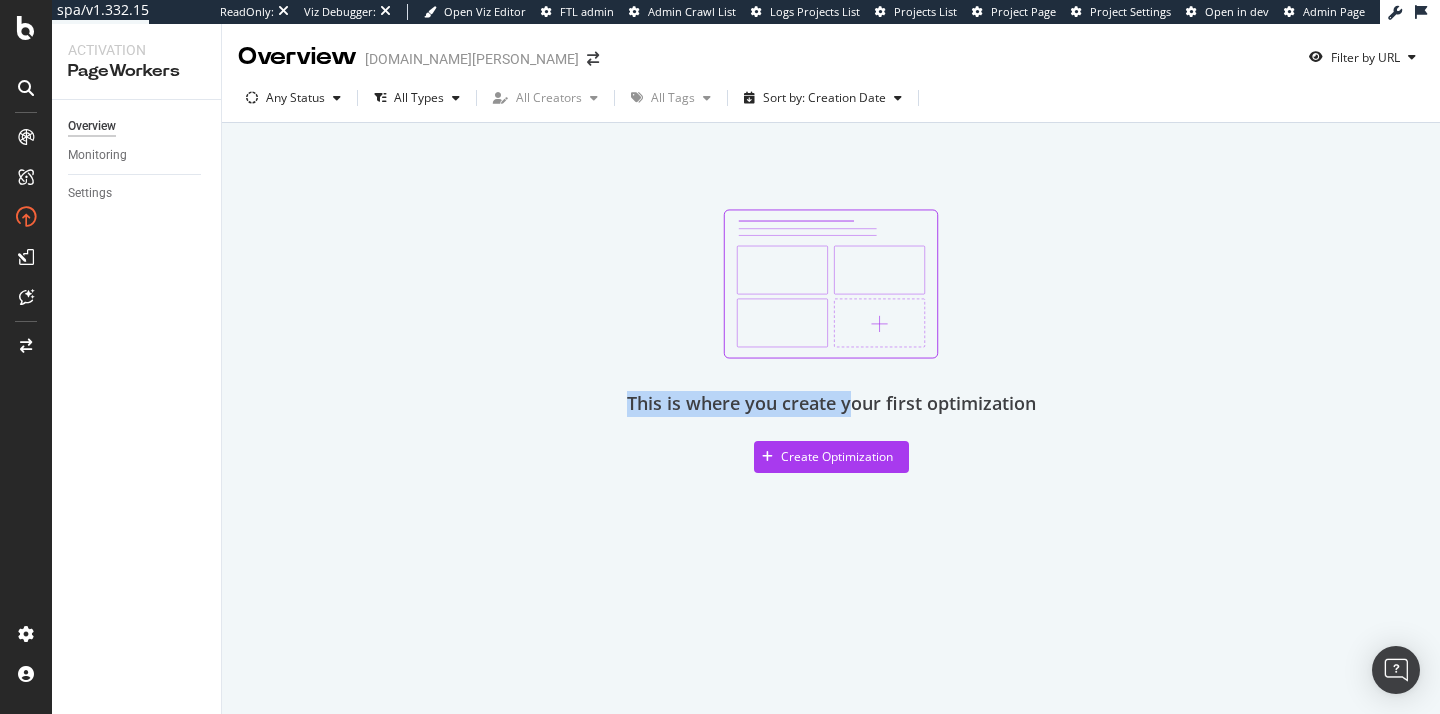drag, startPoint x: 695, startPoint y: 388, endPoint x: 846, endPoint y: 394, distance: 151.11916 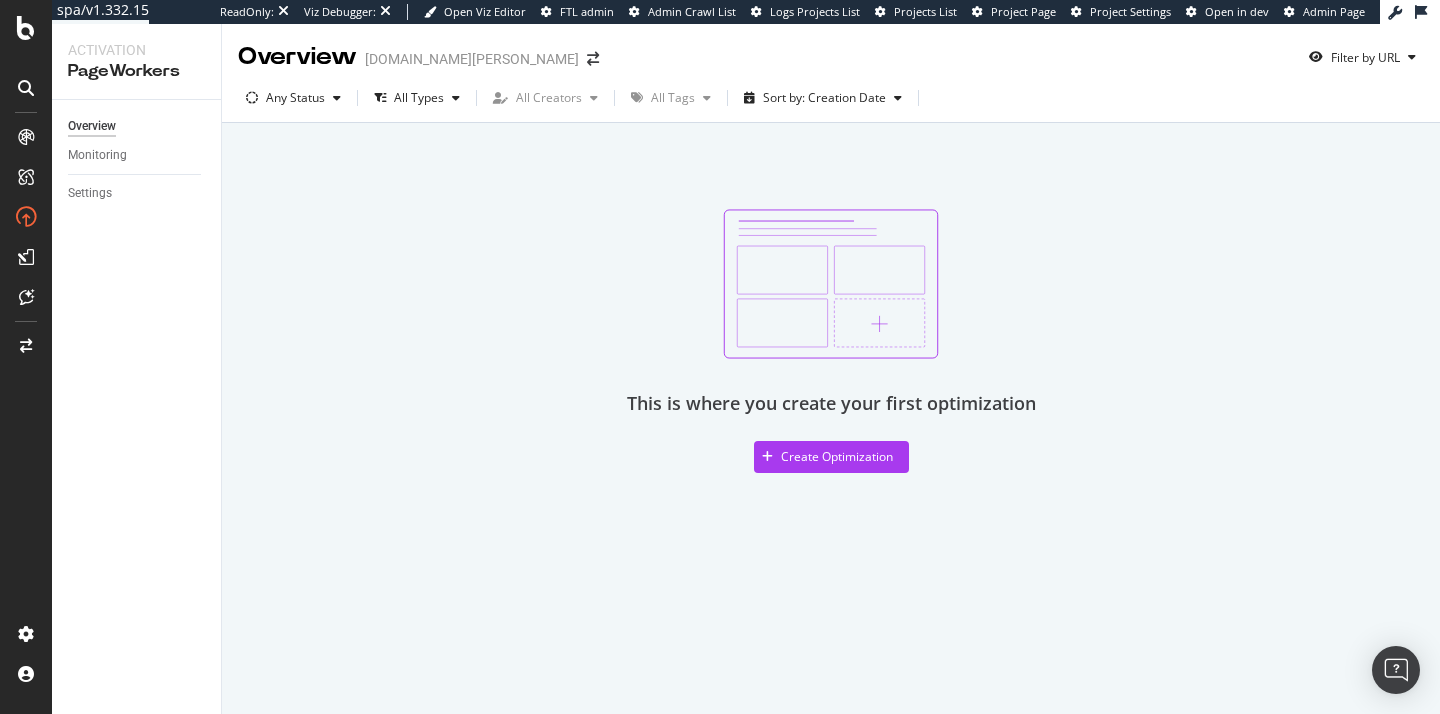 click on "This is where you create your first optimization" at bounding box center (831, 404) 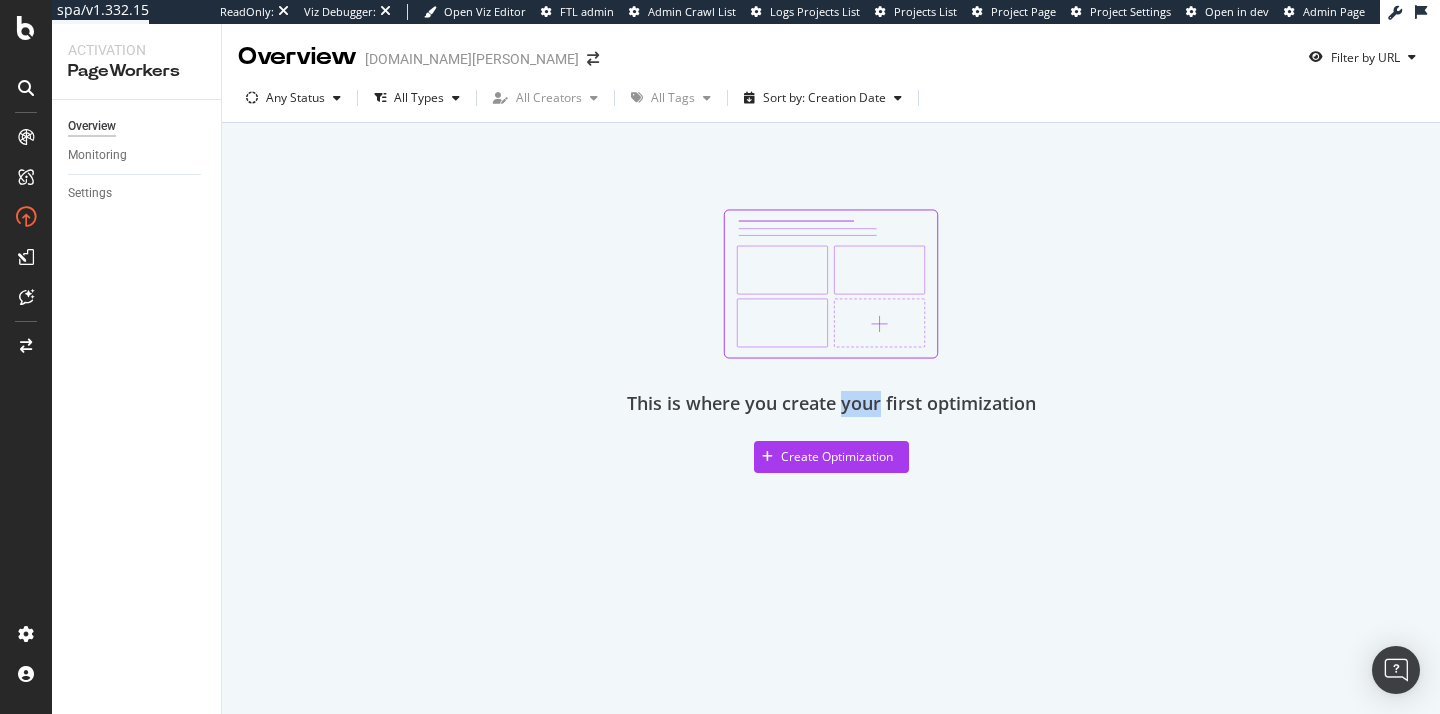 click on "This is where you create your first optimization" at bounding box center [831, 404] 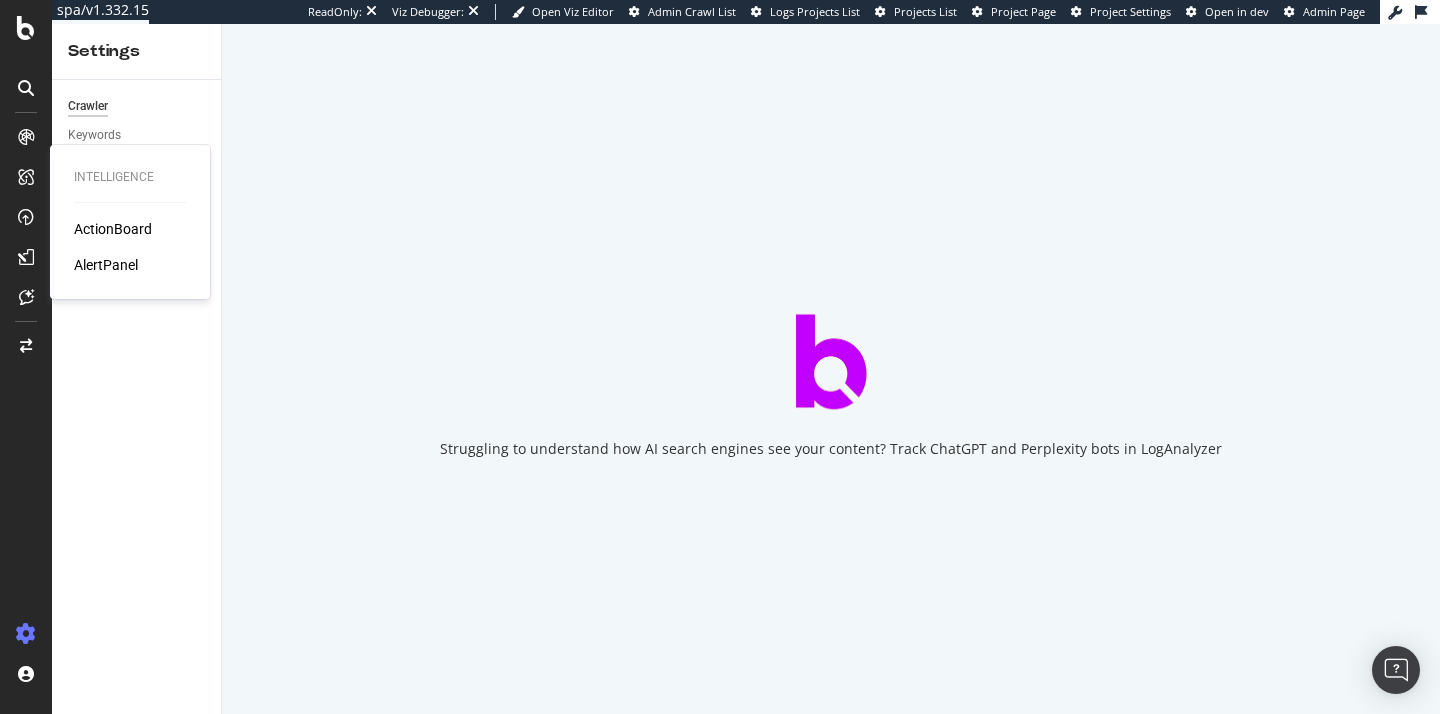 scroll, scrollTop: 0, scrollLeft: 0, axis: both 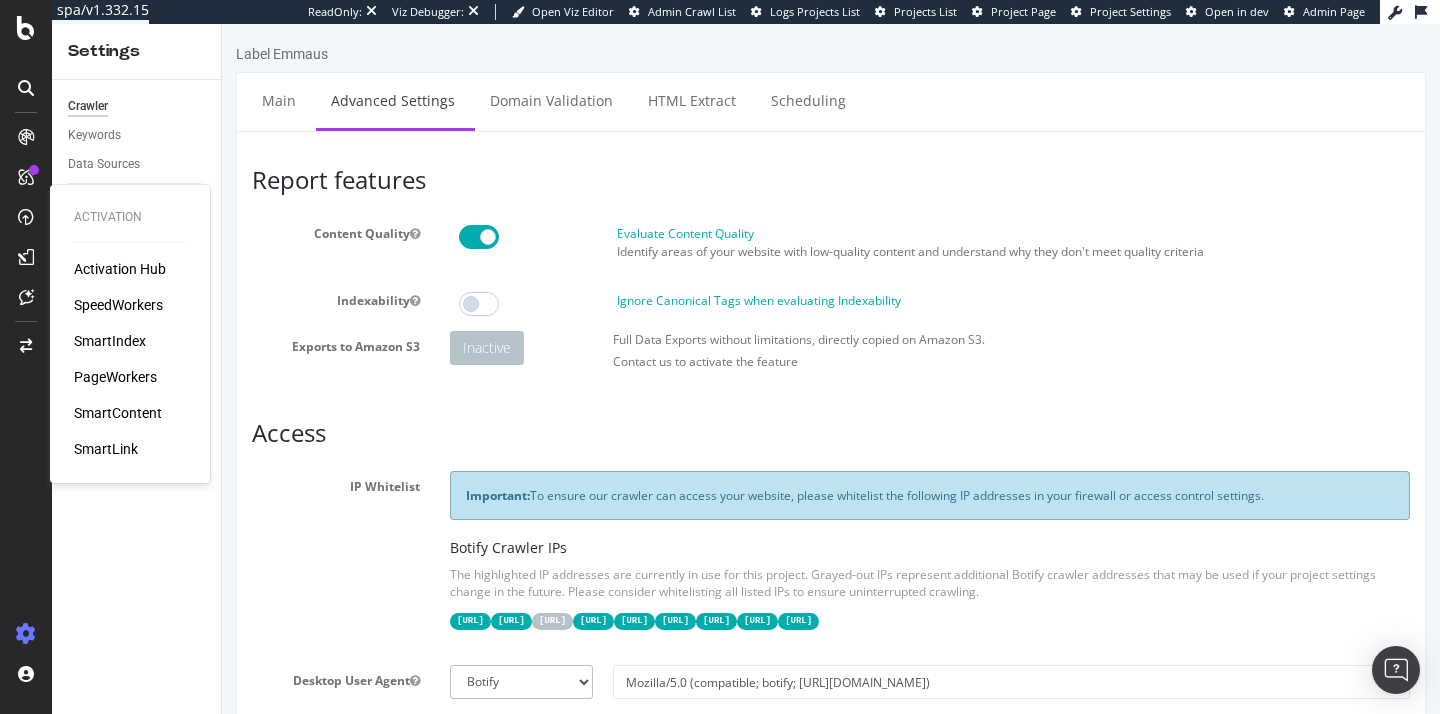 click on "Activation Hub SpeedWorkers SmartIndex PageWorkers SmartContent SmartLink" at bounding box center [130, 359] 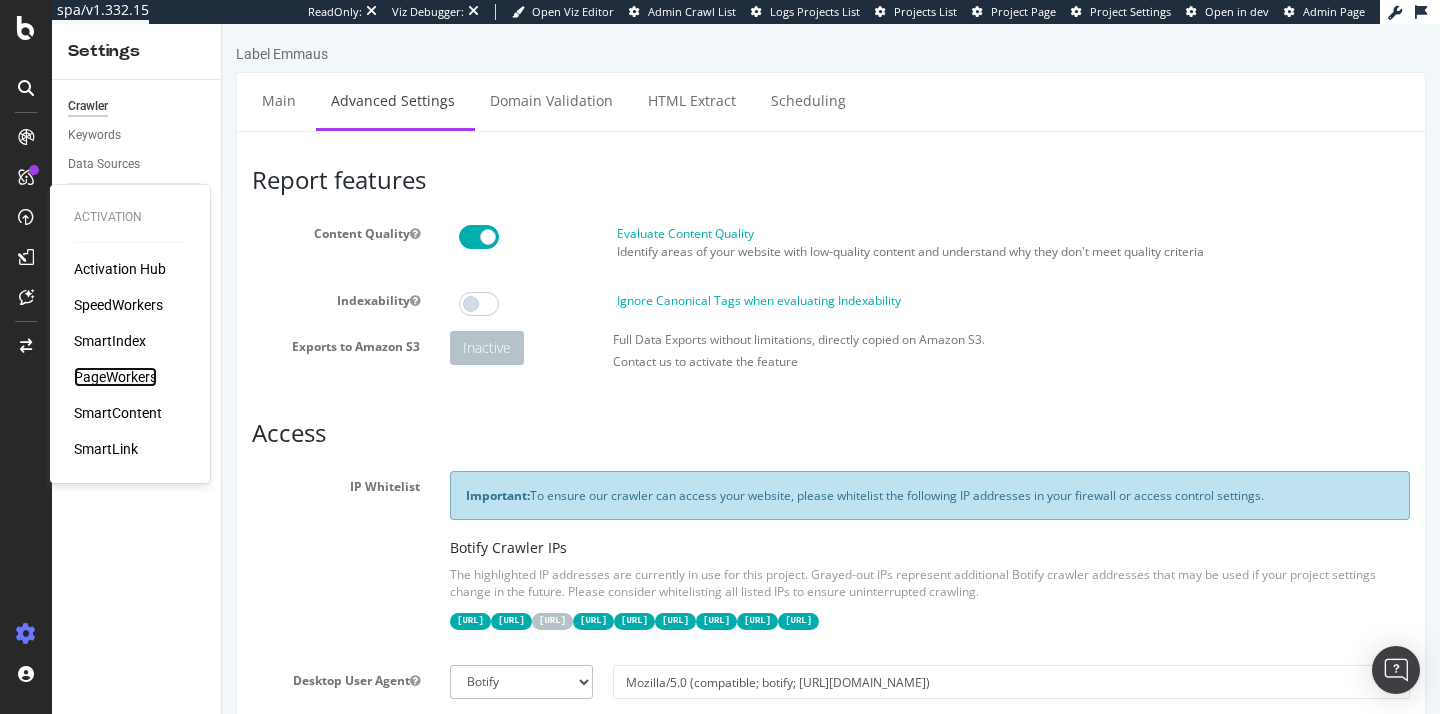 click on "PageWorkers" at bounding box center (115, 377) 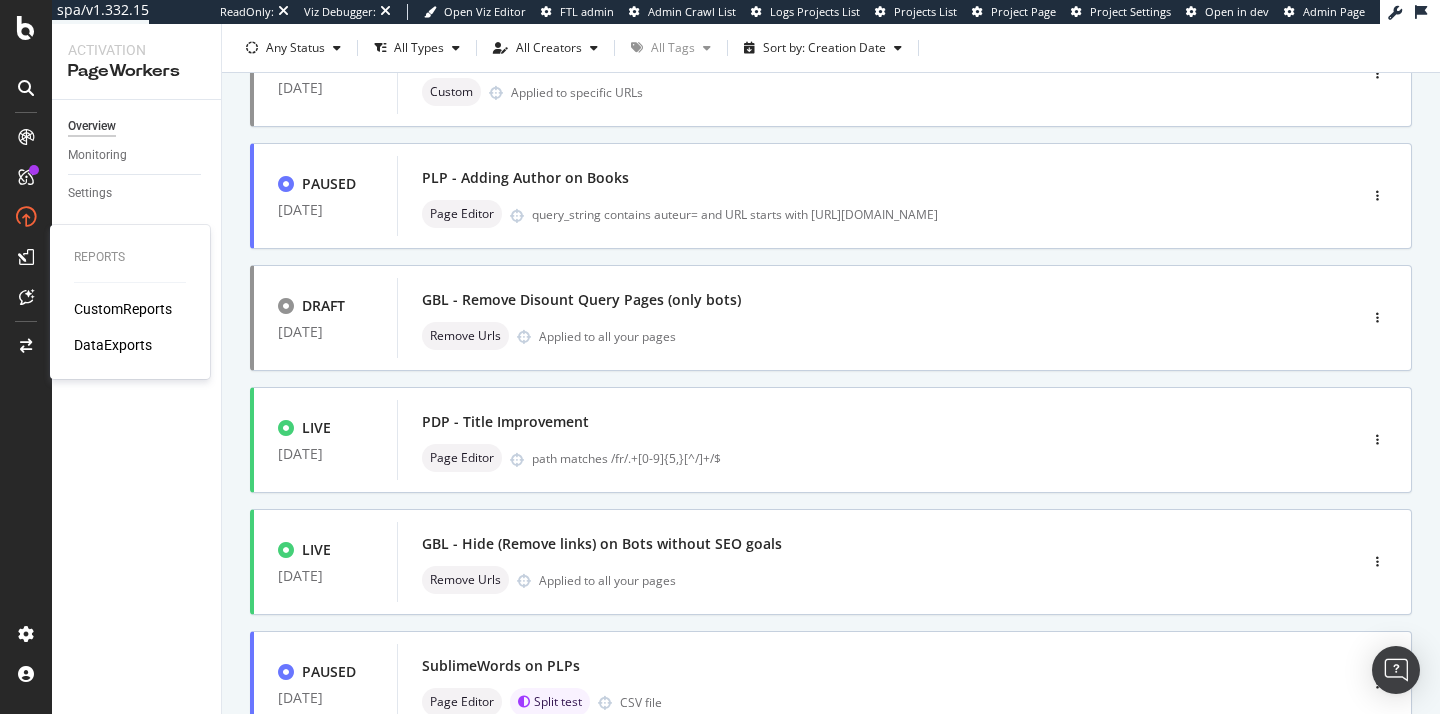 scroll, scrollTop: 0, scrollLeft: 0, axis: both 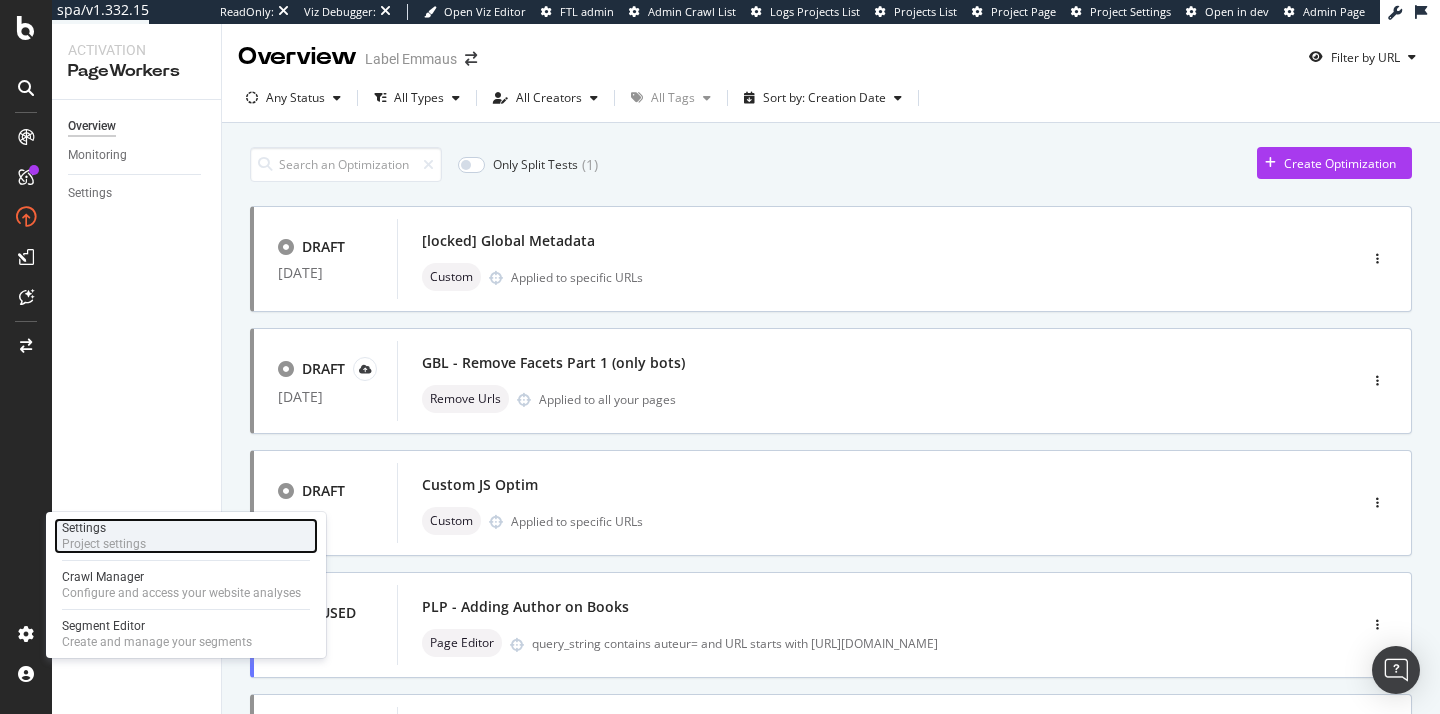 click on "Project settings" at bounding box center [104, 544] 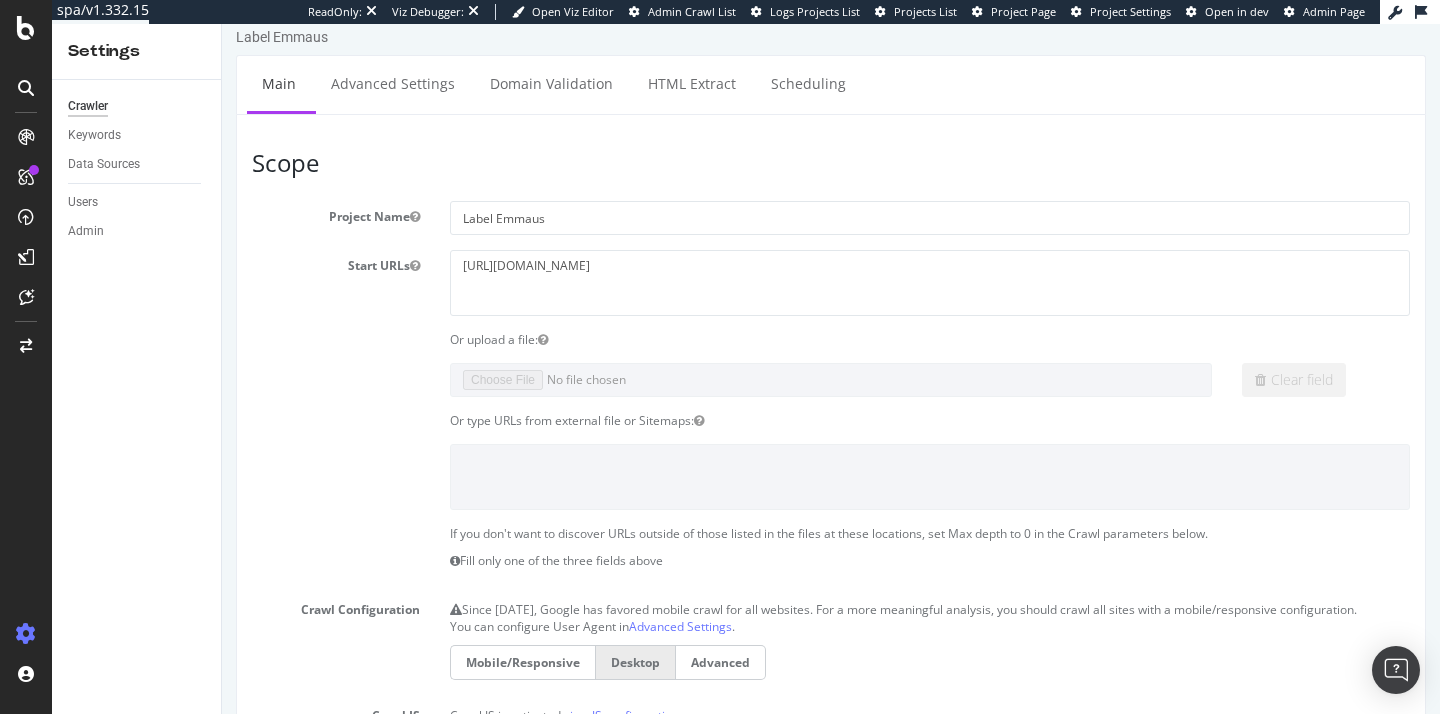 scroll, scrollTop: 0, scrollLeft: 0, axis: both 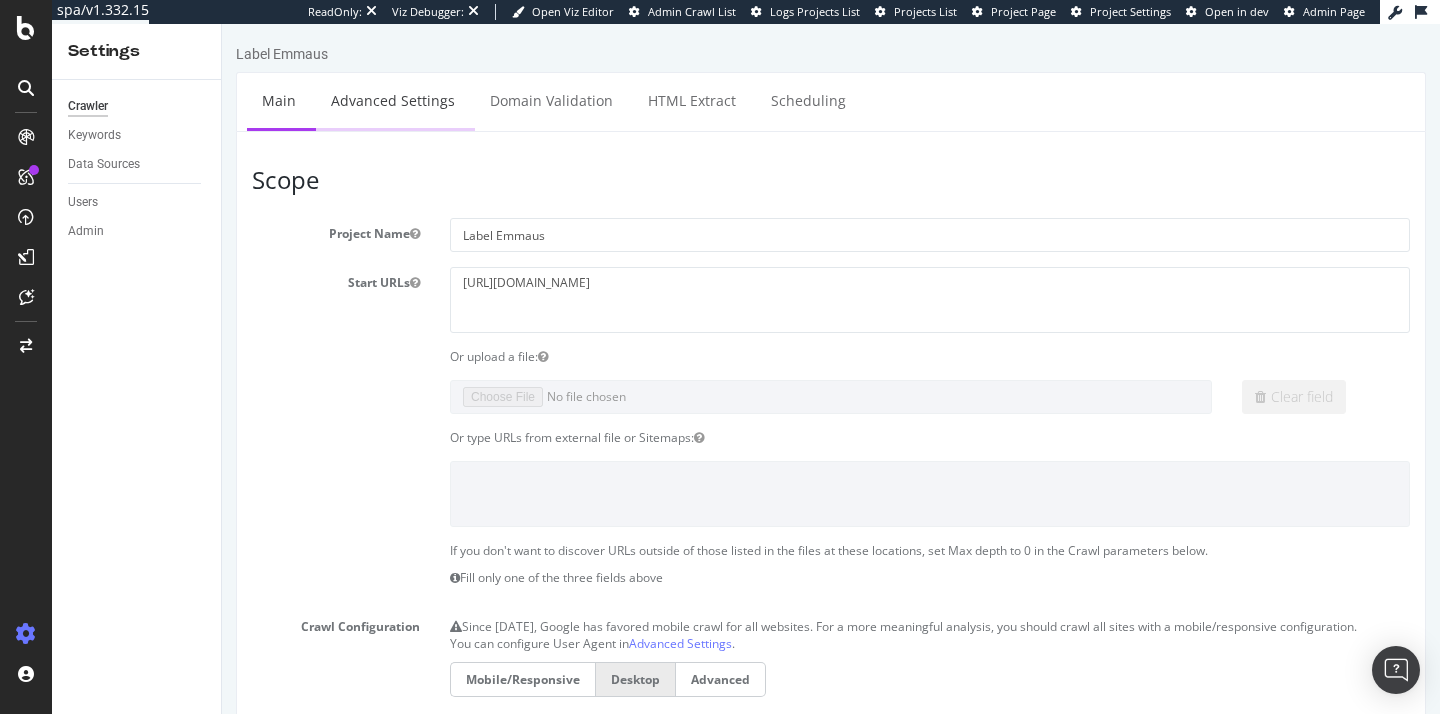 click on "Advanced Settings" at bounding box center (393, 100) 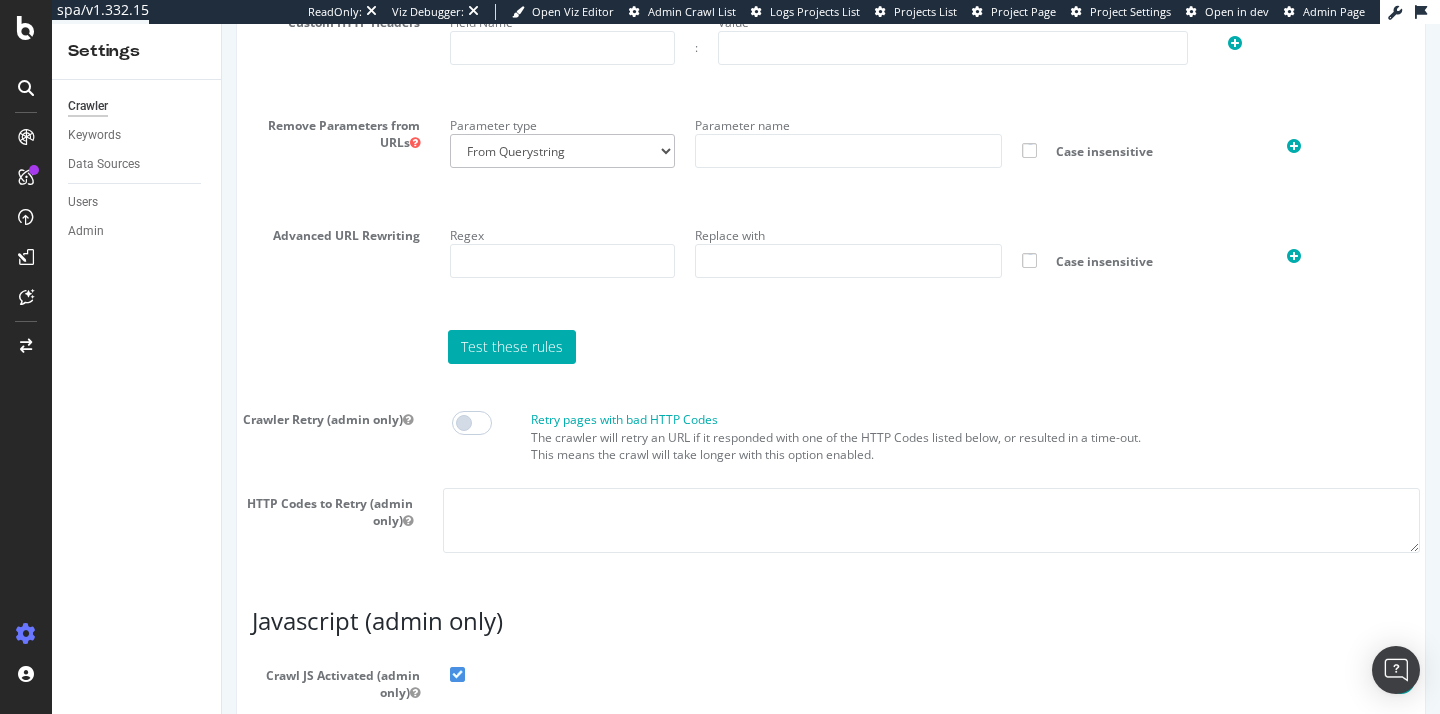 scroll, scrollTop: 1726, scrollLeft: 0, axis: vertical 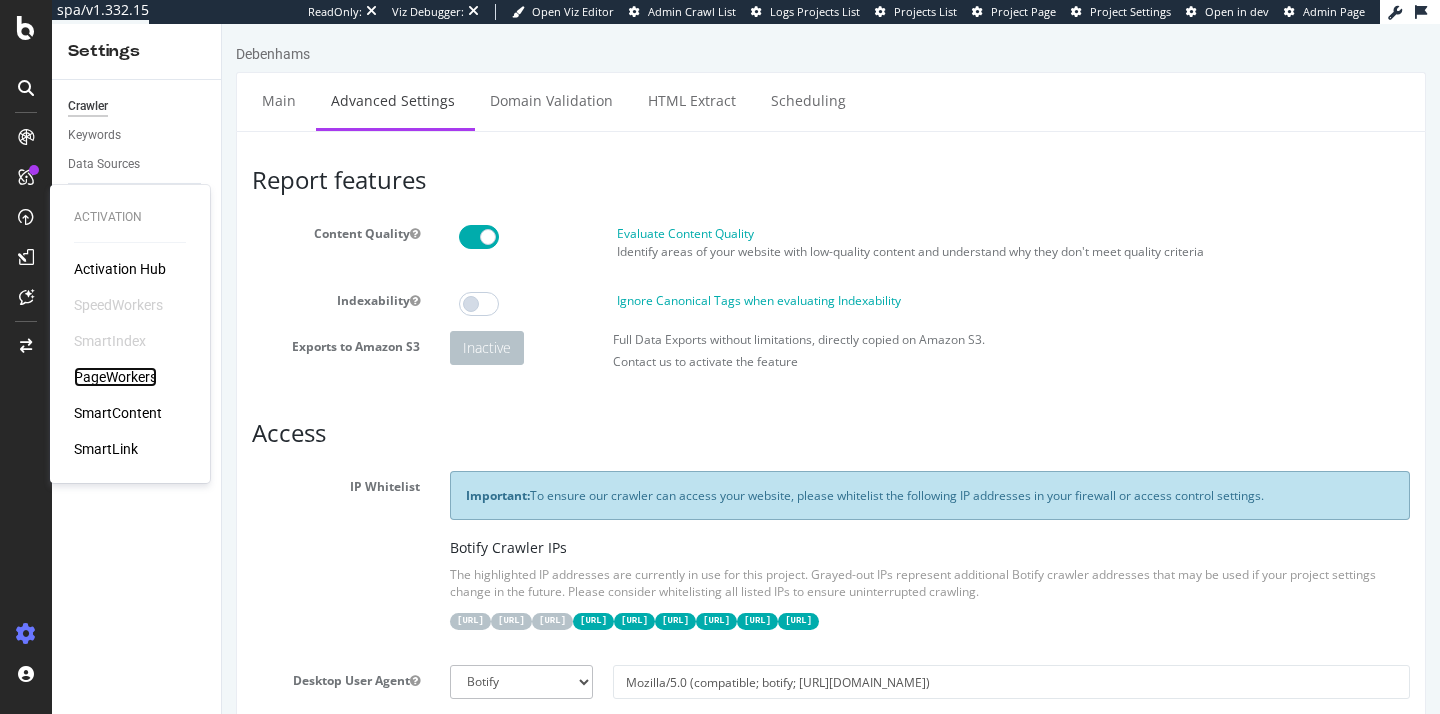 click on "PageWorkers" at bounding box center [115, 377] 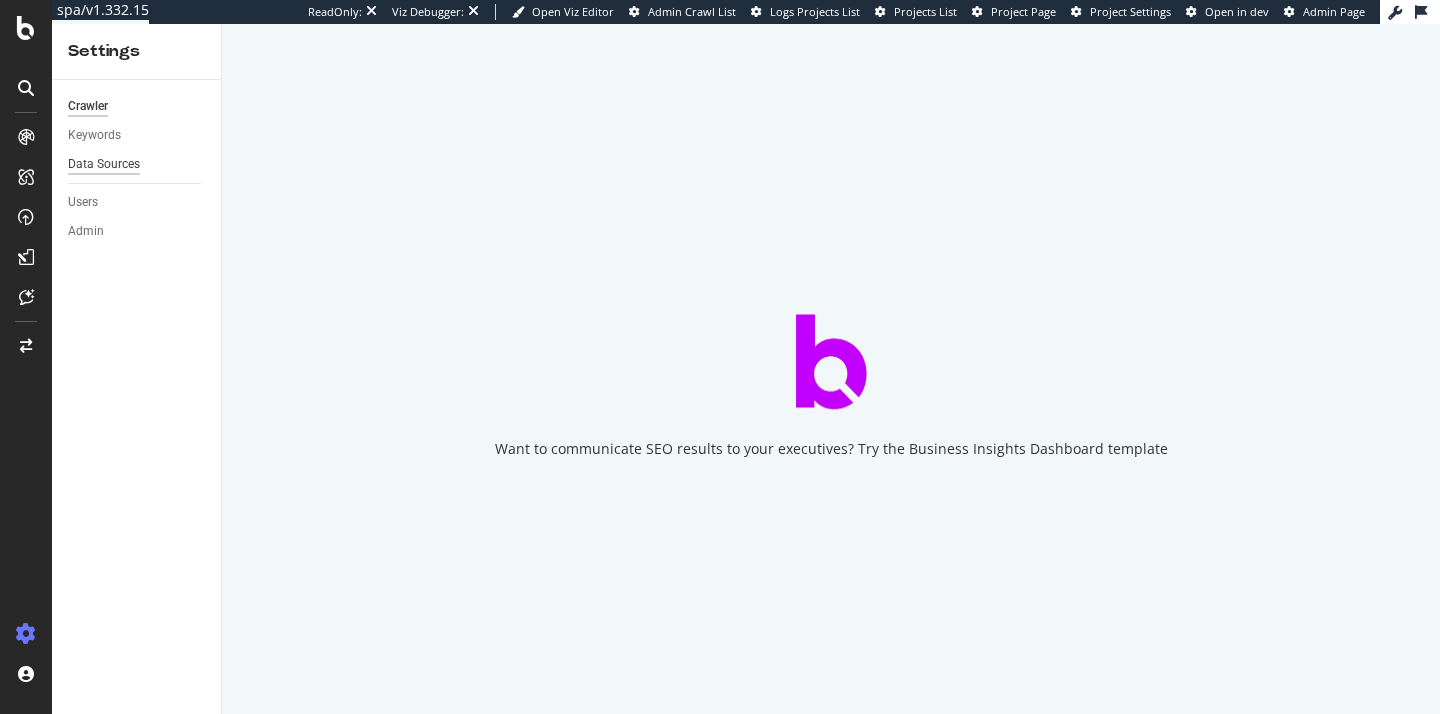scroll, scrollTop: 0, scrollLeft: 0, axis: both 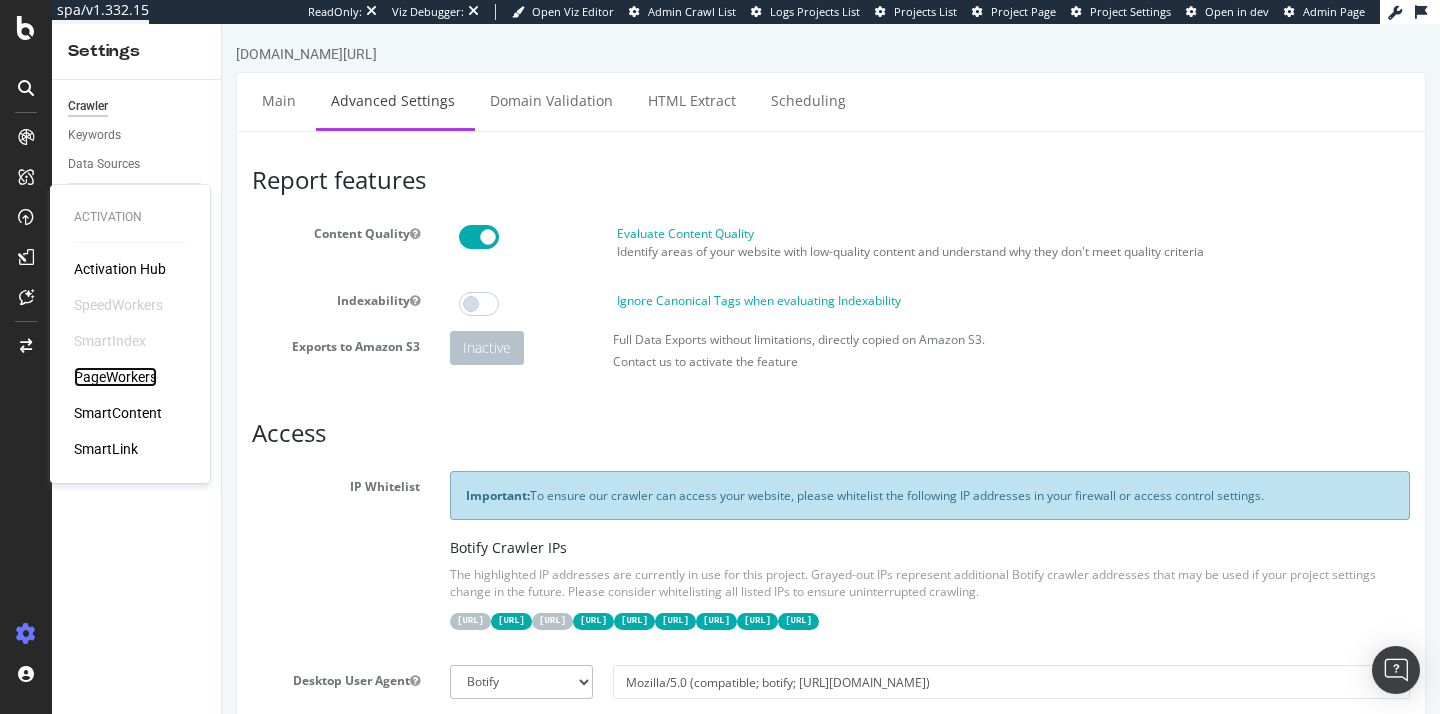 click on "PageWorkers" at bounding box center [115, 377] 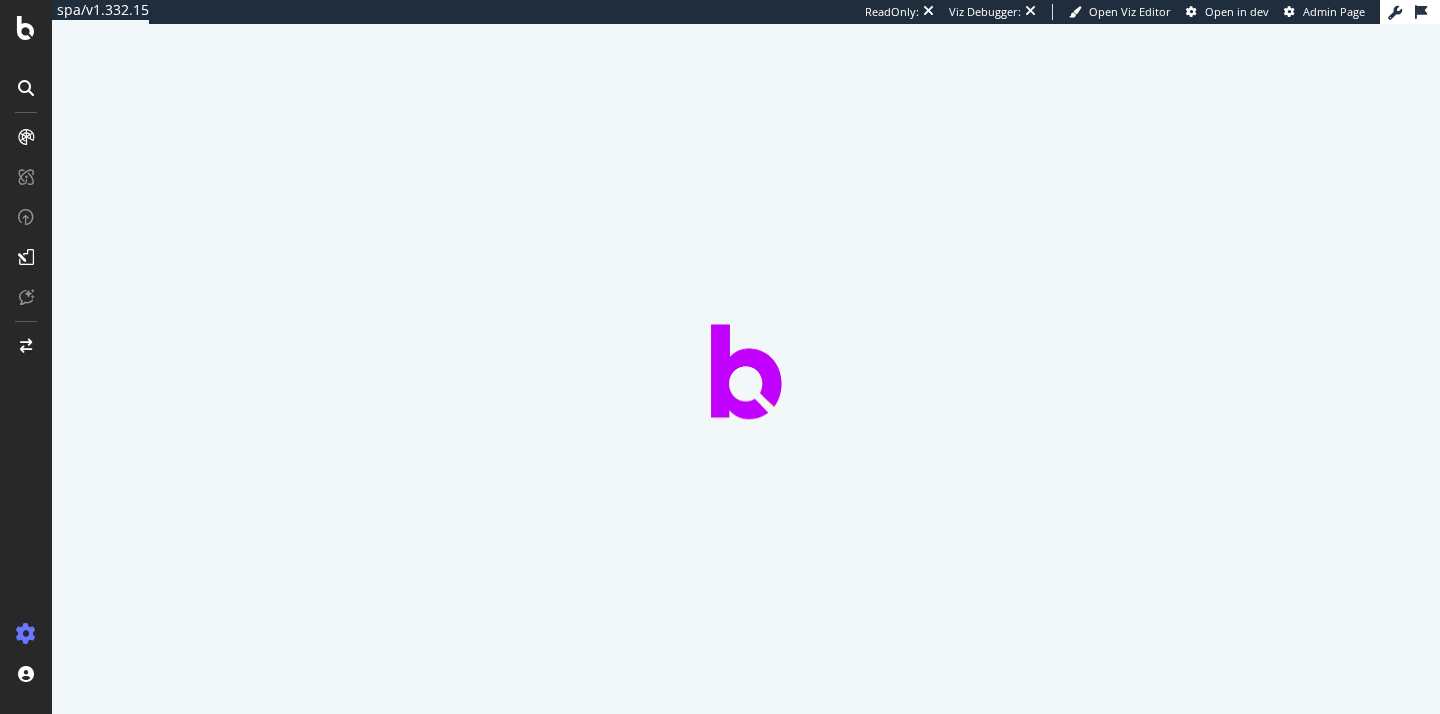 scroll, scrollTop: 0, scrollLeft: 0, axis: both 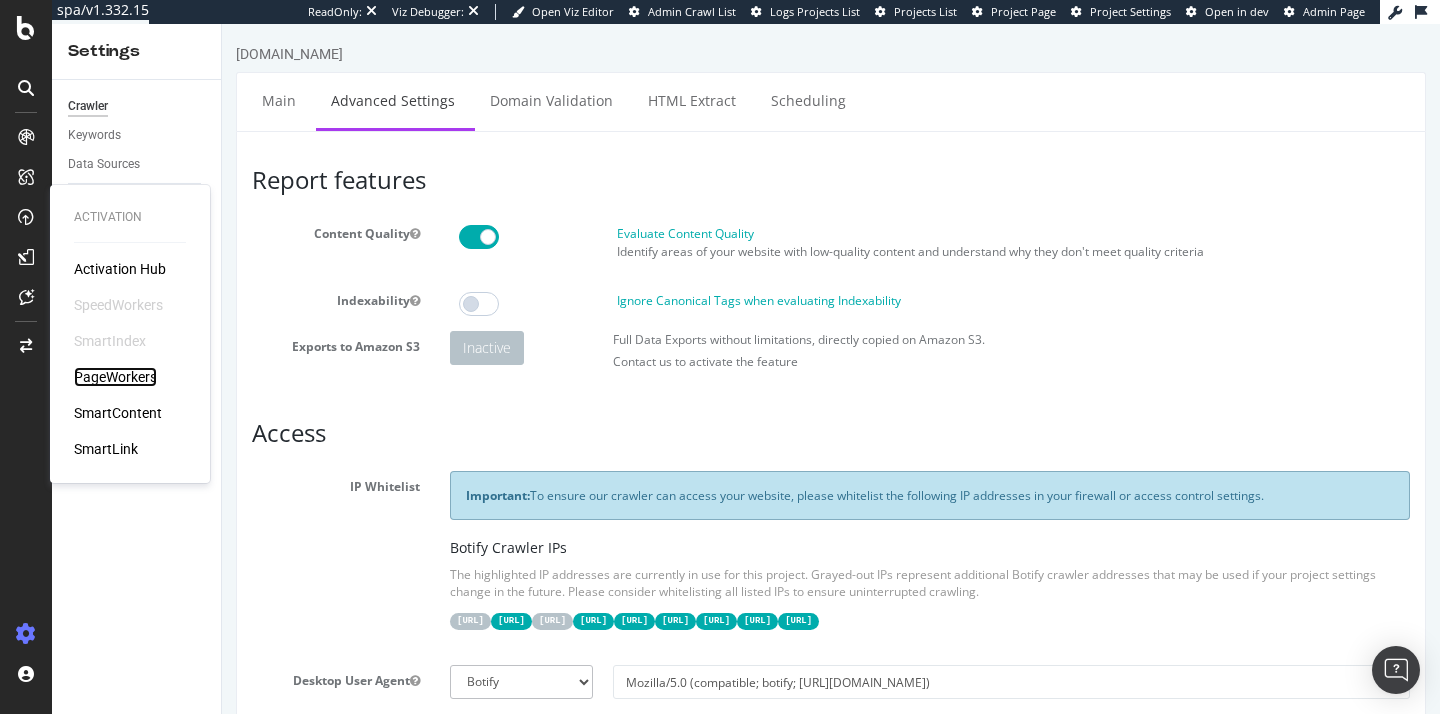 click on "PageWorkers" at bounding box center [115, 377] 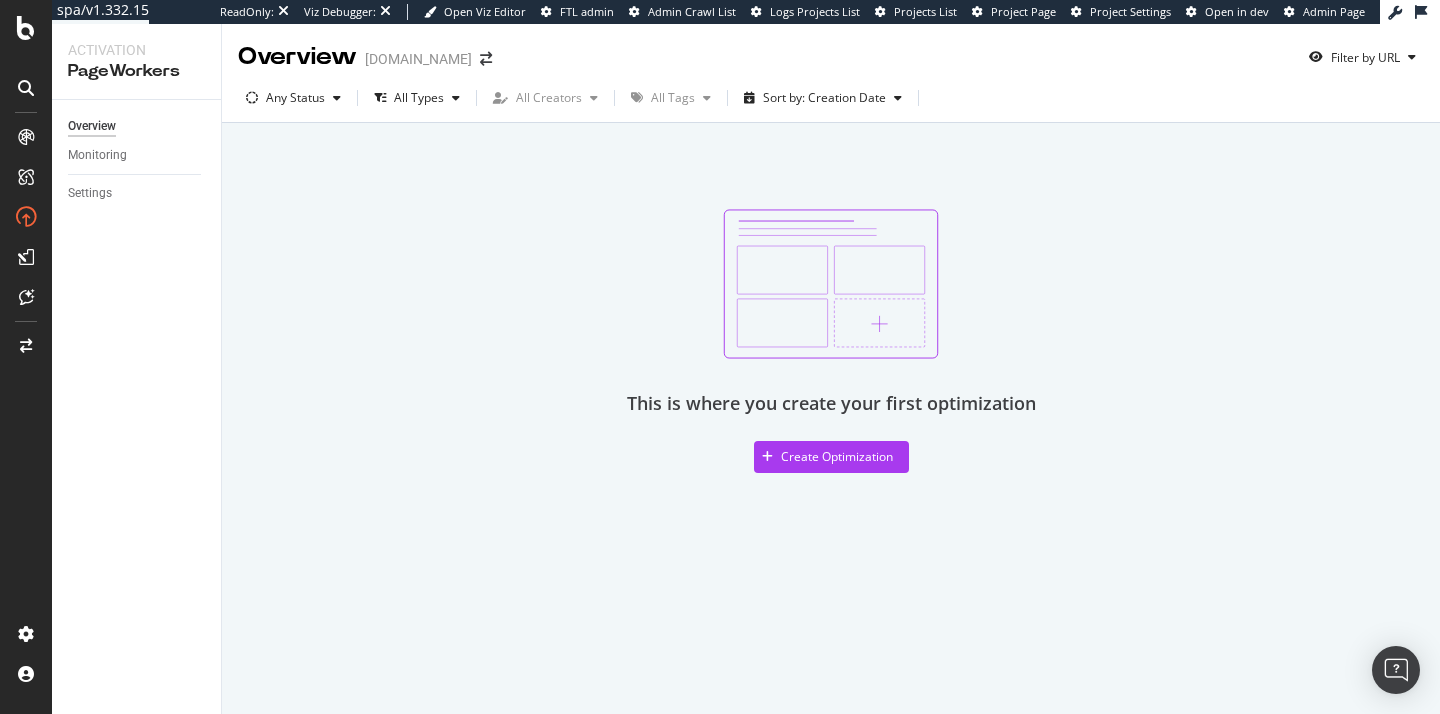 click on "This is where you create your first optimization Create Optimization" at bounding box center [831, 341] 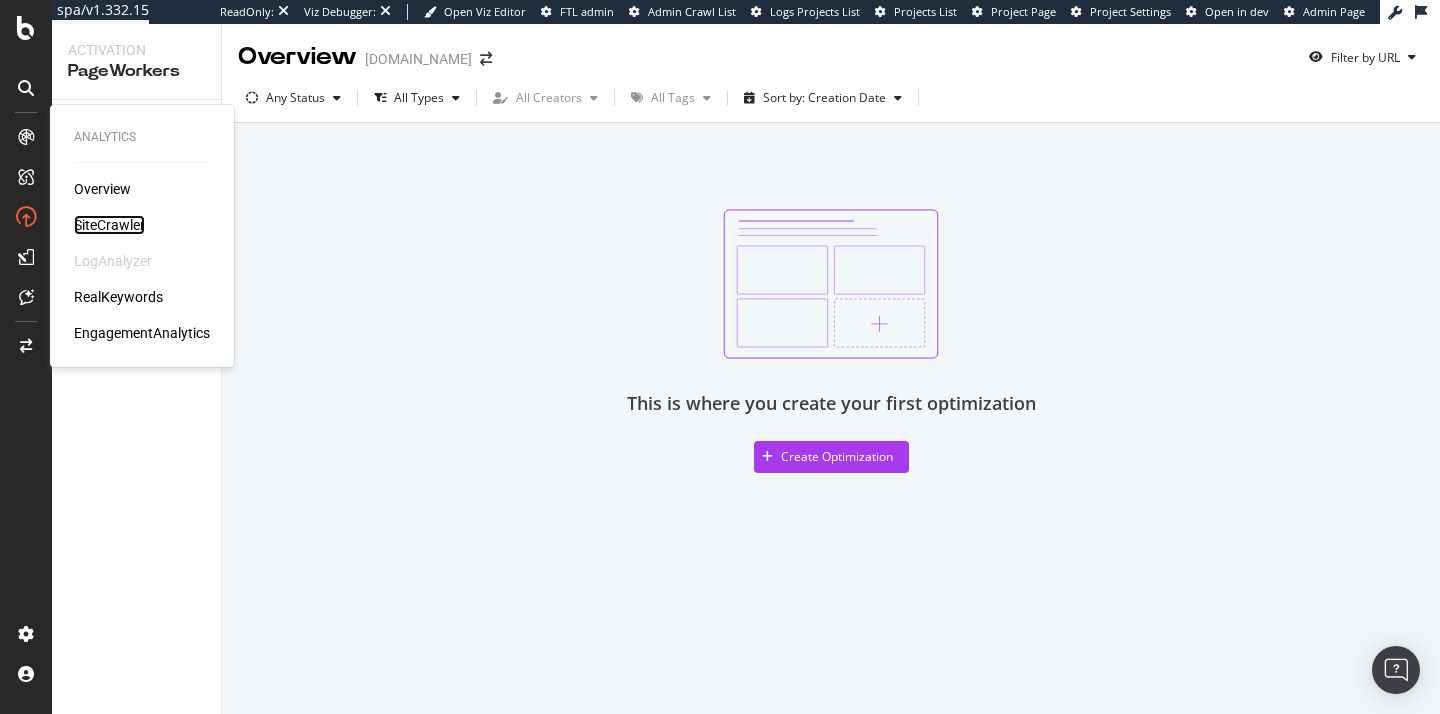 click on "SiteCrawler" at bounding box center (109, 225) 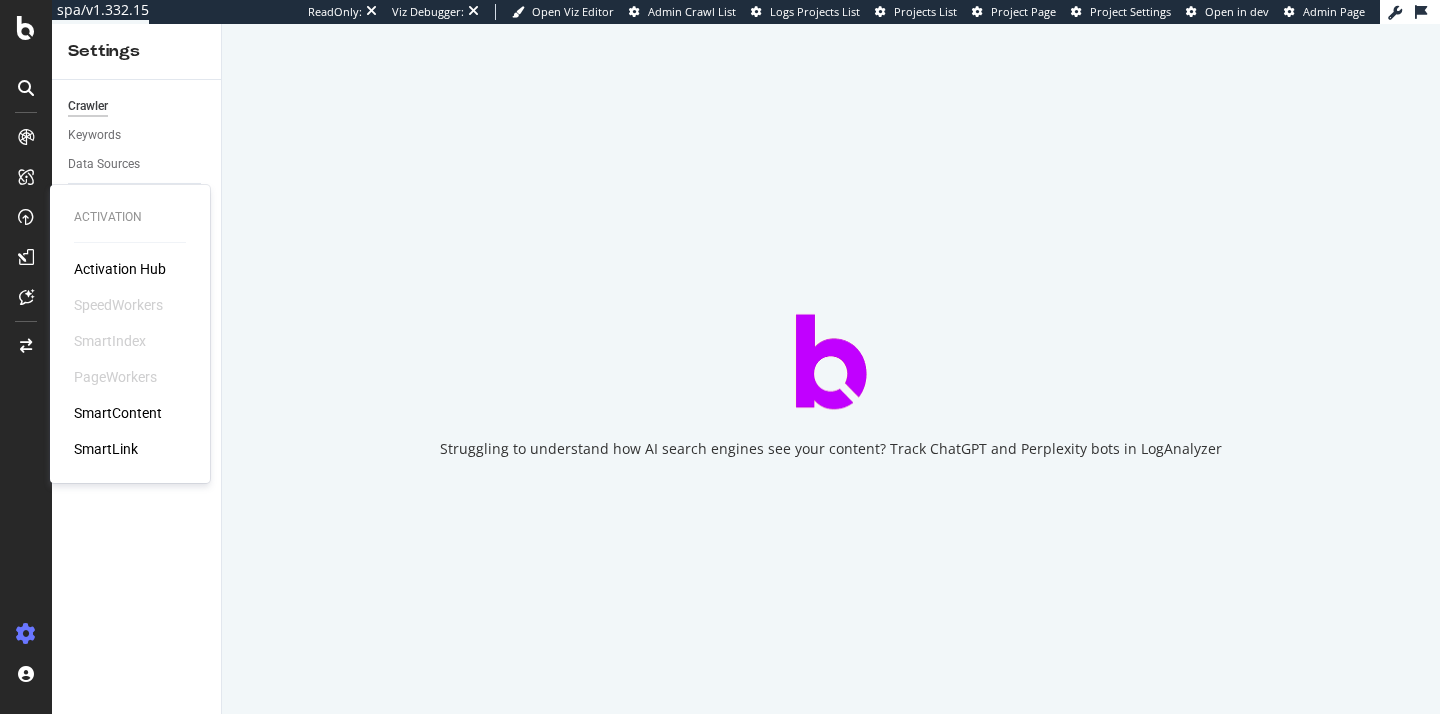 scroll, scrollTop: 0, scrollLeft: 0, axis: both 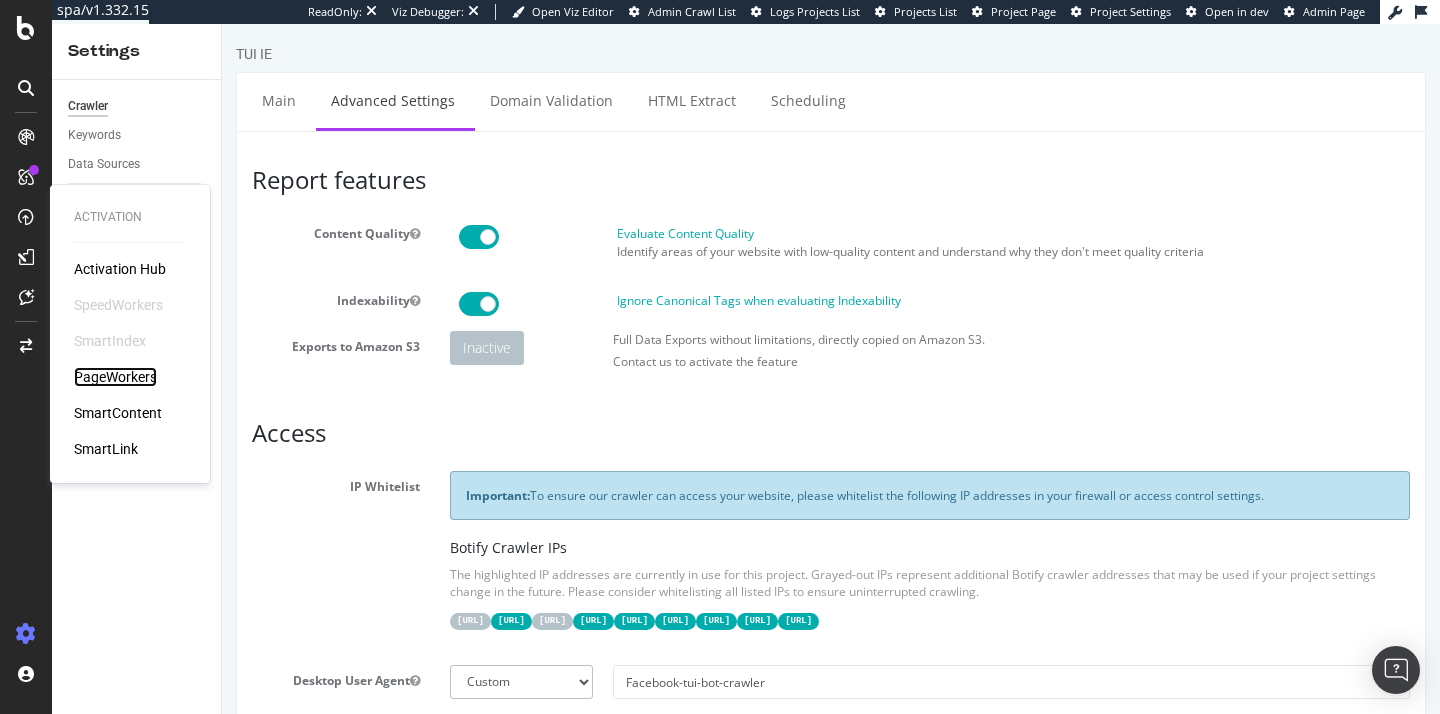 click on "PageWorkers" at bounding box center [115, 377] 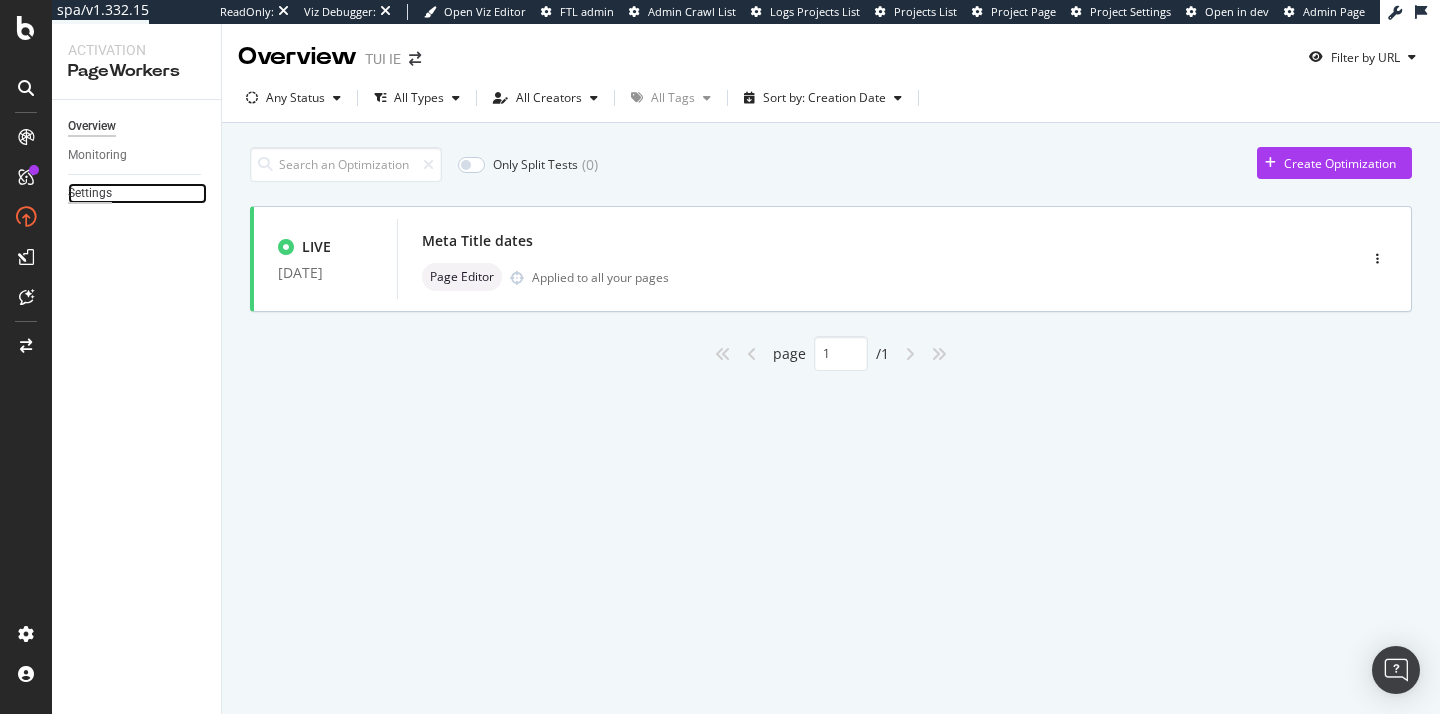 click on "Settings" at bounding box center [90, 193] 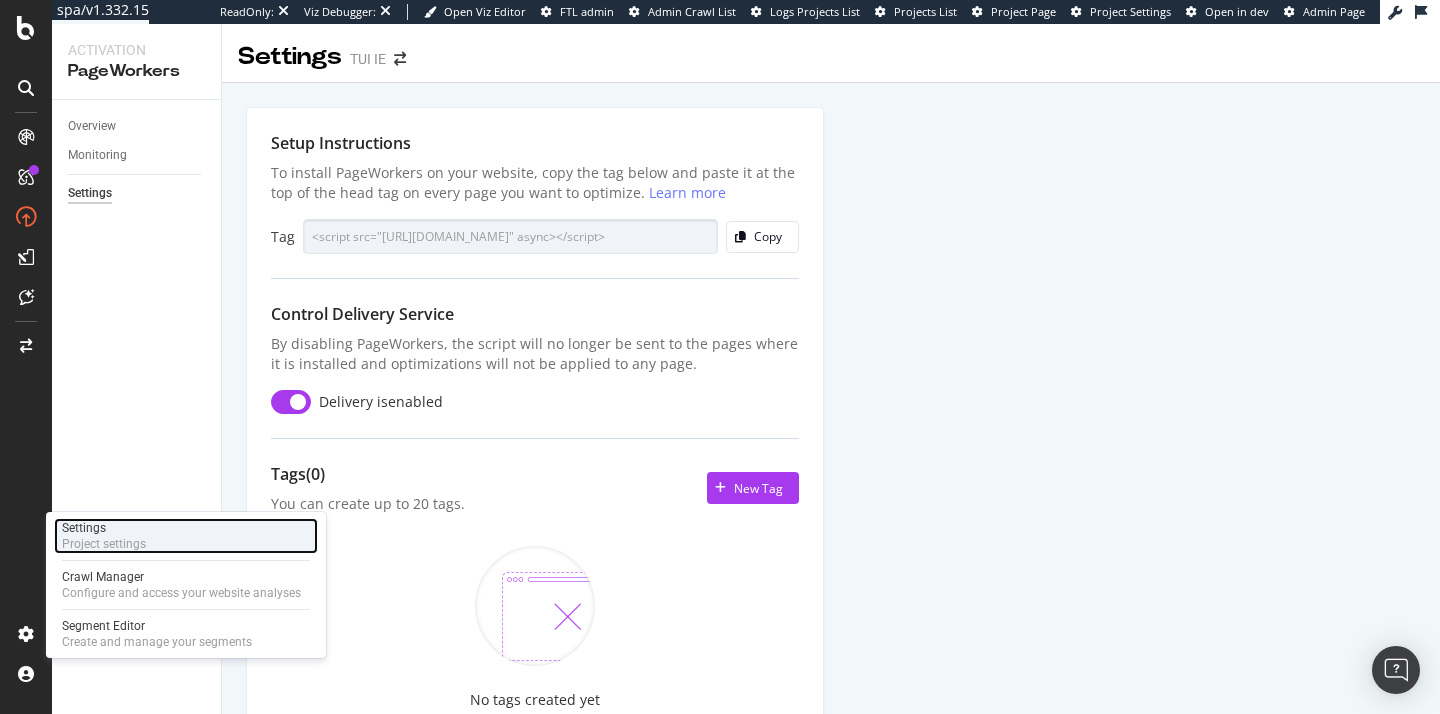 click on "Settings Project settings" at bounding box center (186, 536) 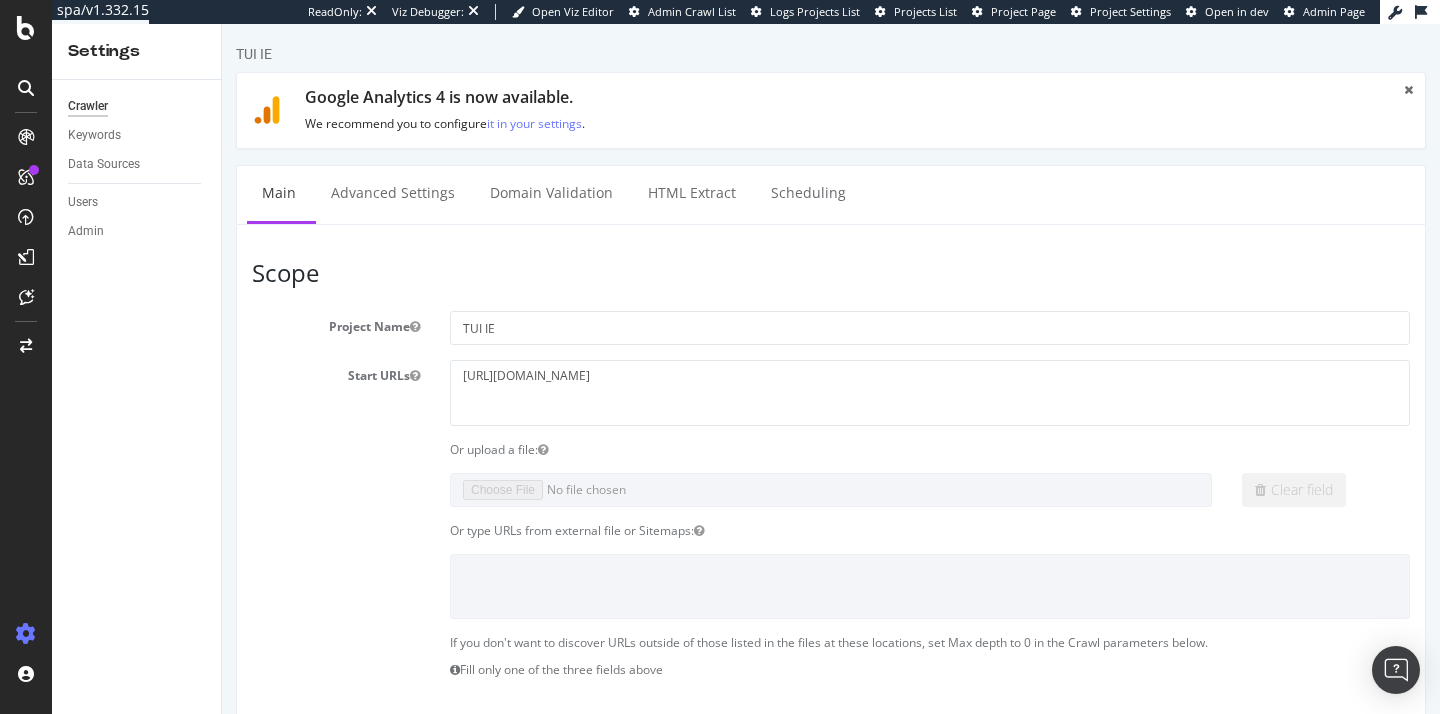 scroll, scrollTop: 0, scrollLeft: 0, axis: both 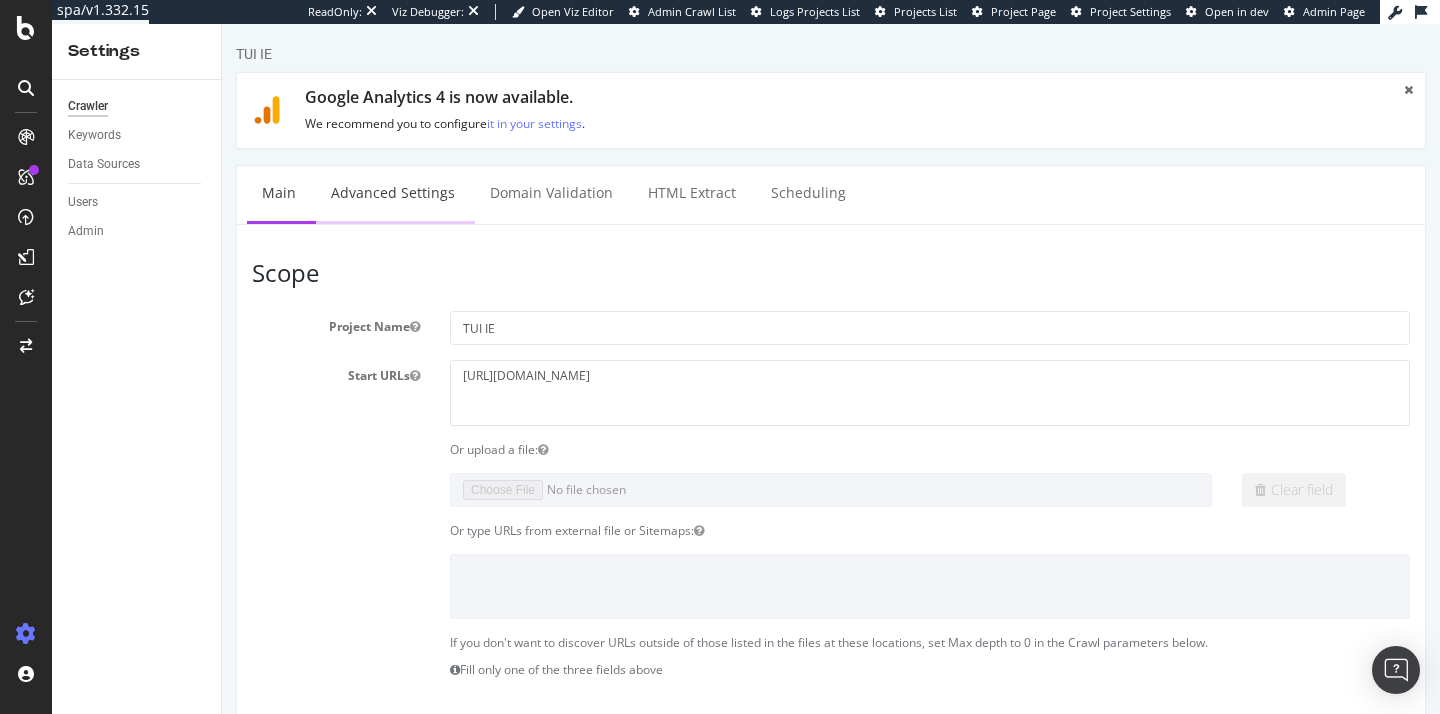 click on "Advanced Settings" at bounding box center (393, 193) 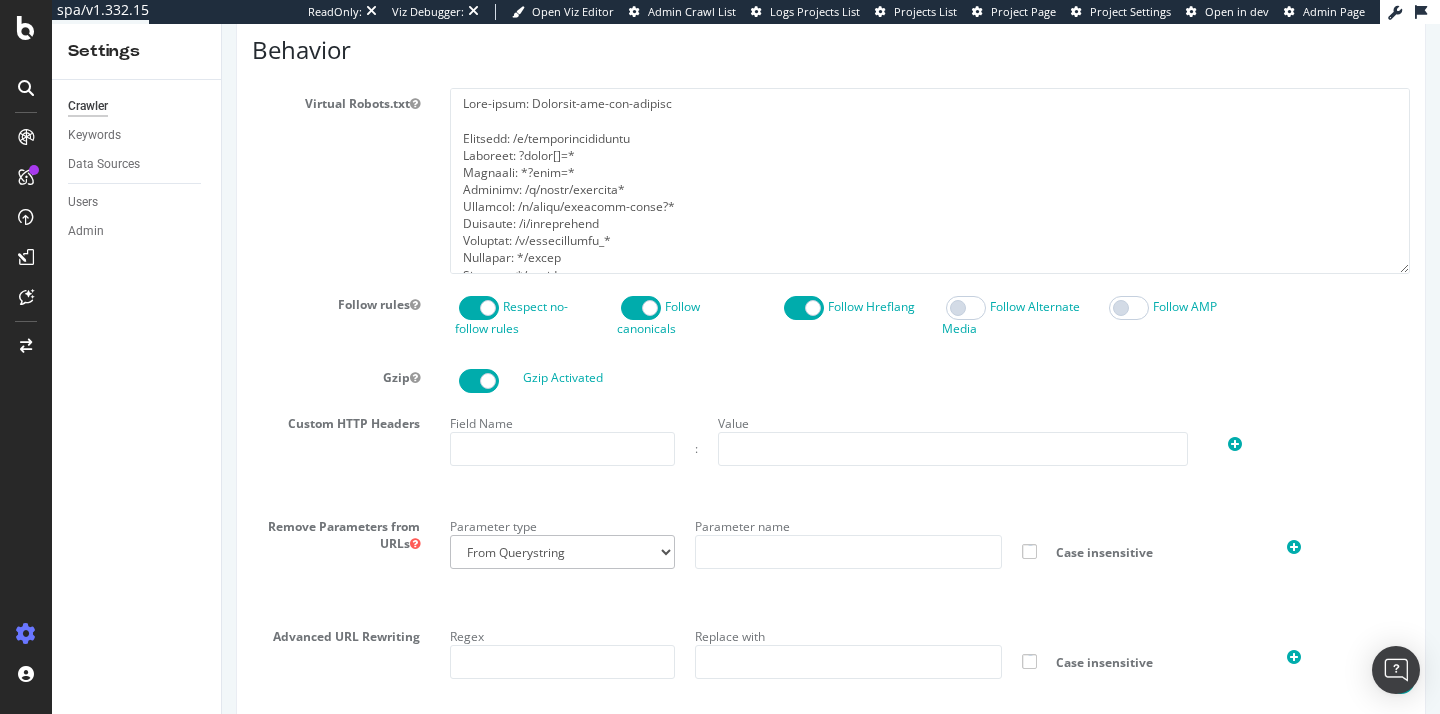 scroll, scrollTop: 1688, scrollLeft: 0, axis: vertical 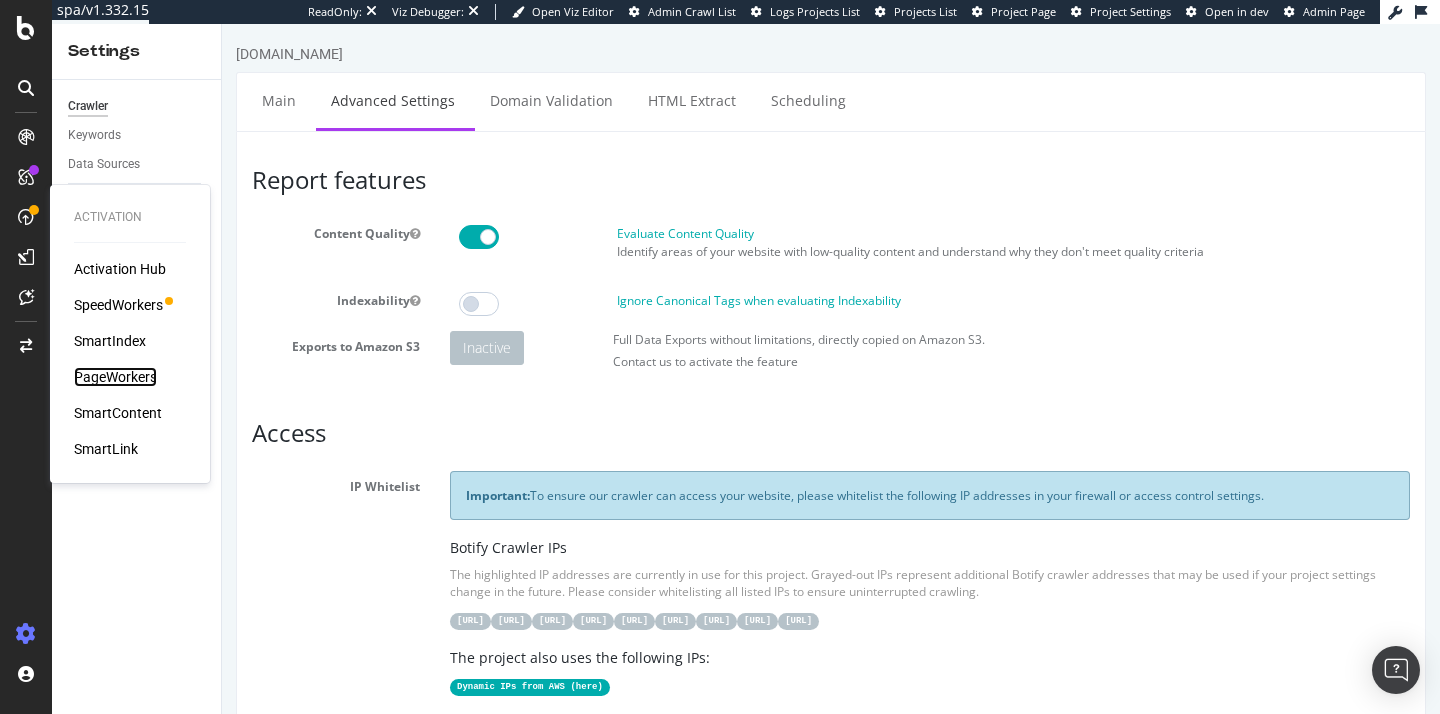 click on "PageWorkers" at bounding box center (115, 377) 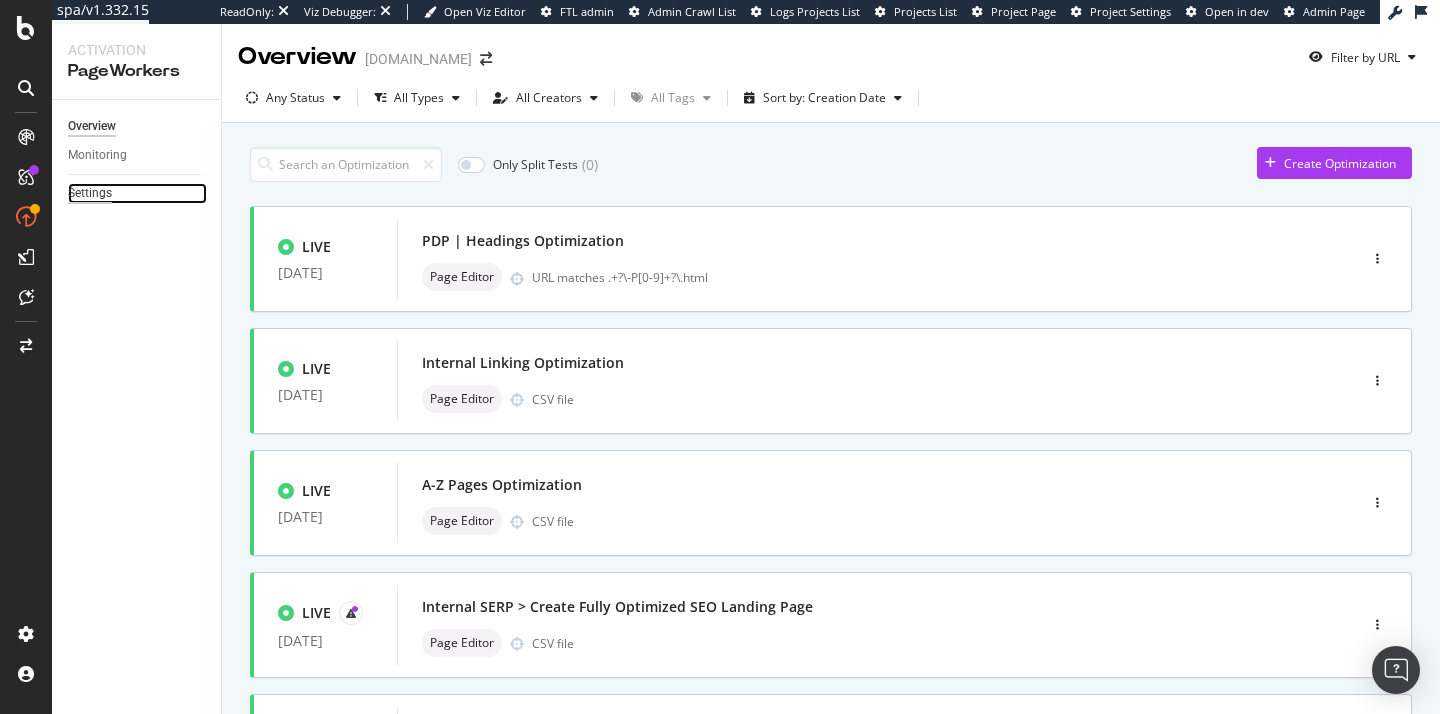 click on "Settings" at bounding box center [90, 193] 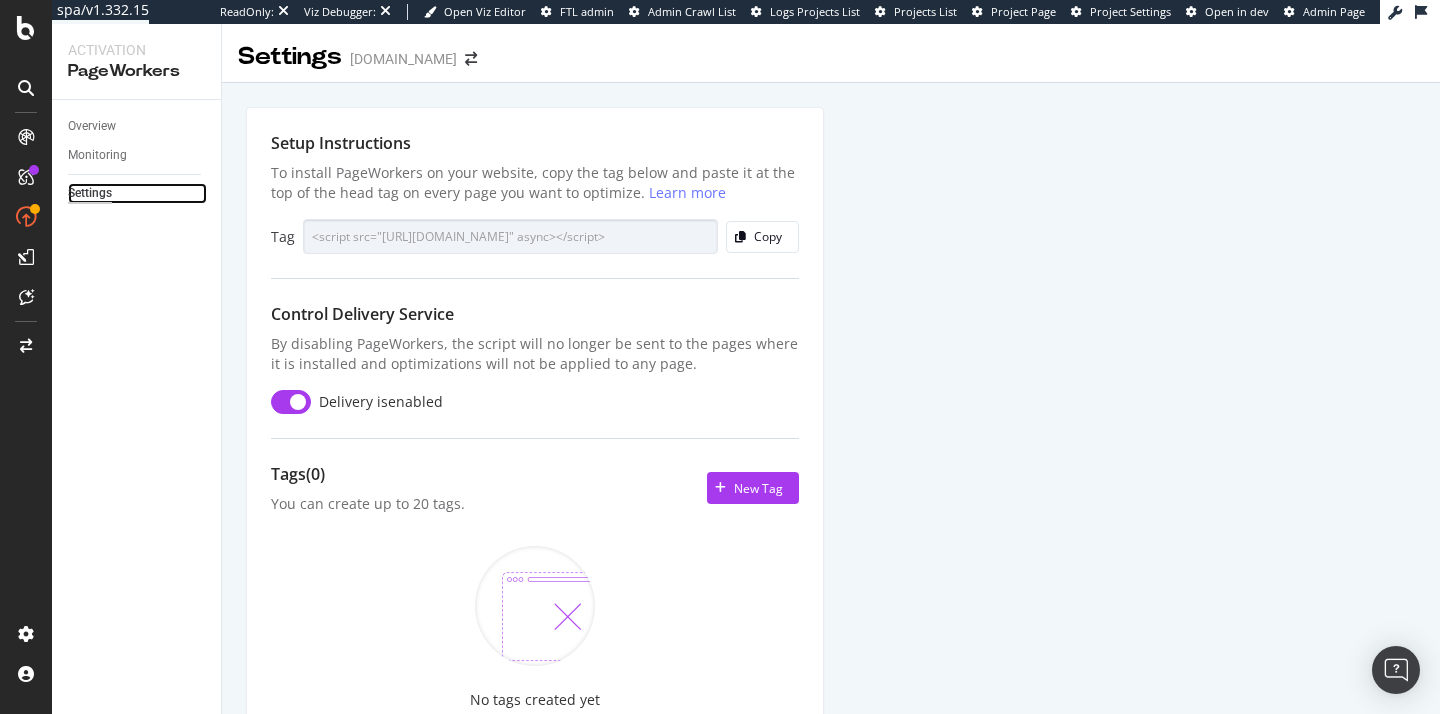 scroll, scrollTop: 123, scrollLeft: 0, axis: vertical 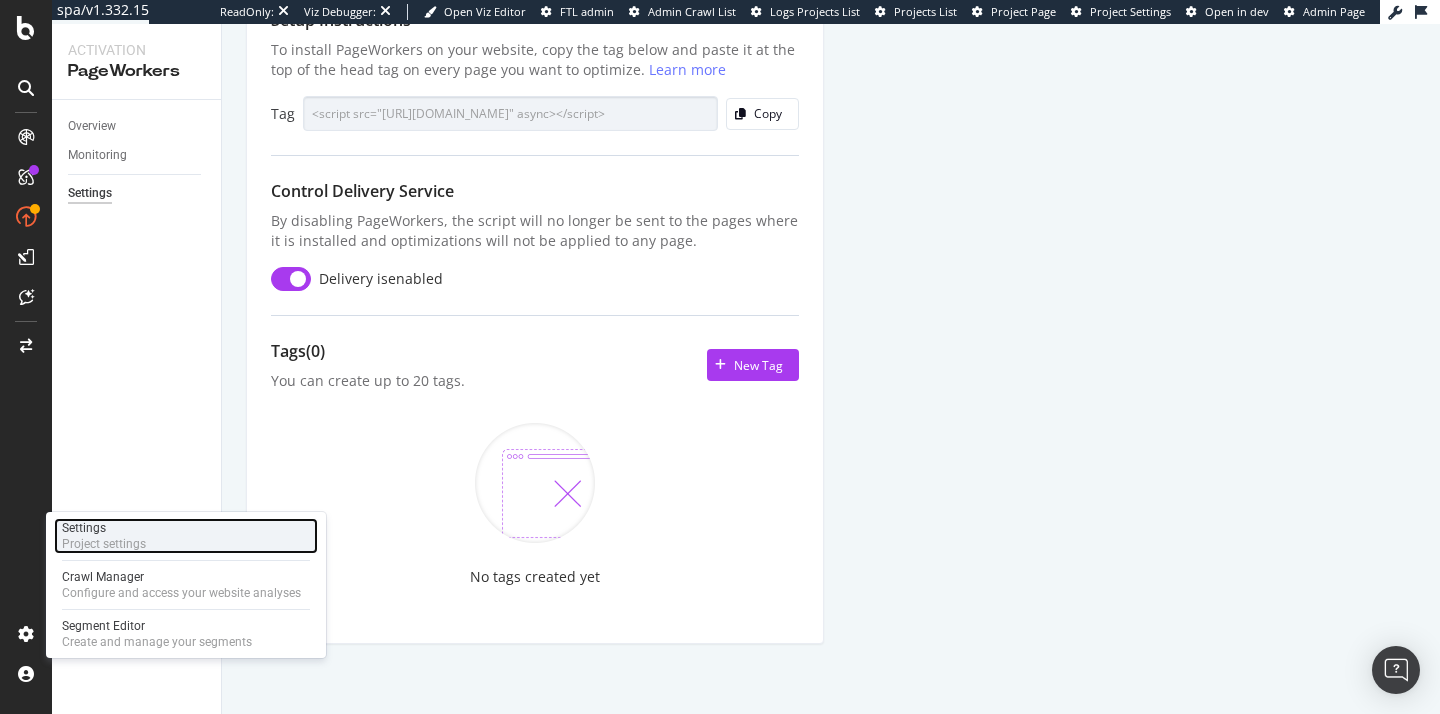 click on "Project settings" at bounding box center (104, 544) 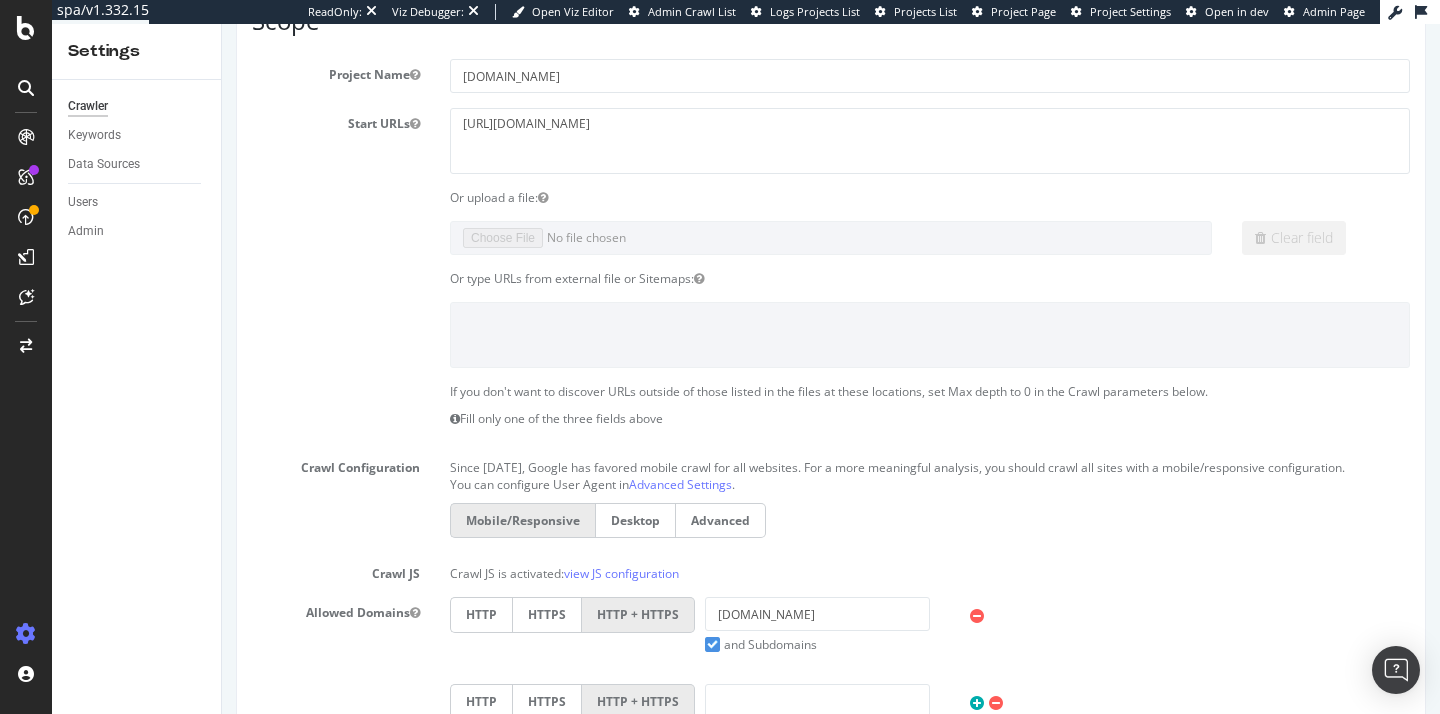 scroll, scrollTop: 0, scrollLeft: 0, axis: both 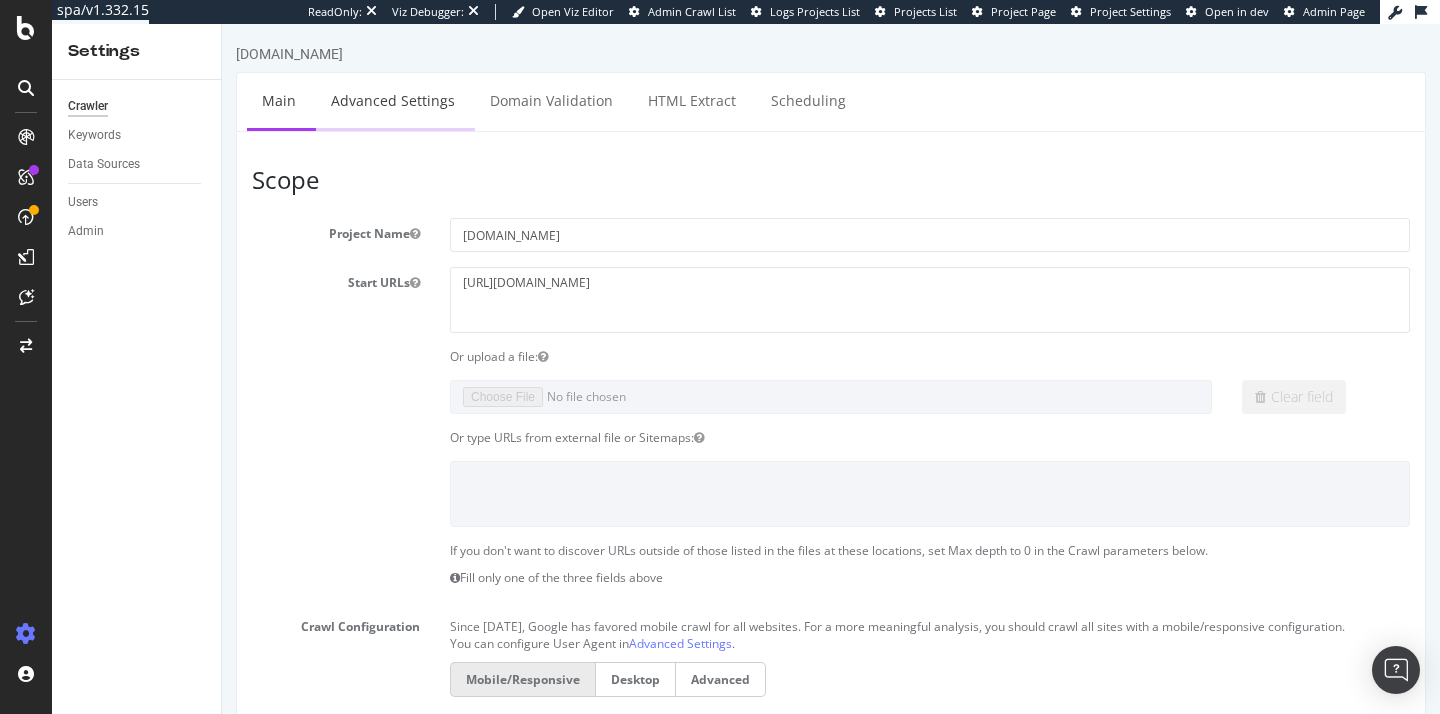 click on "Advanced Settings" at bounding box center (393, 100) 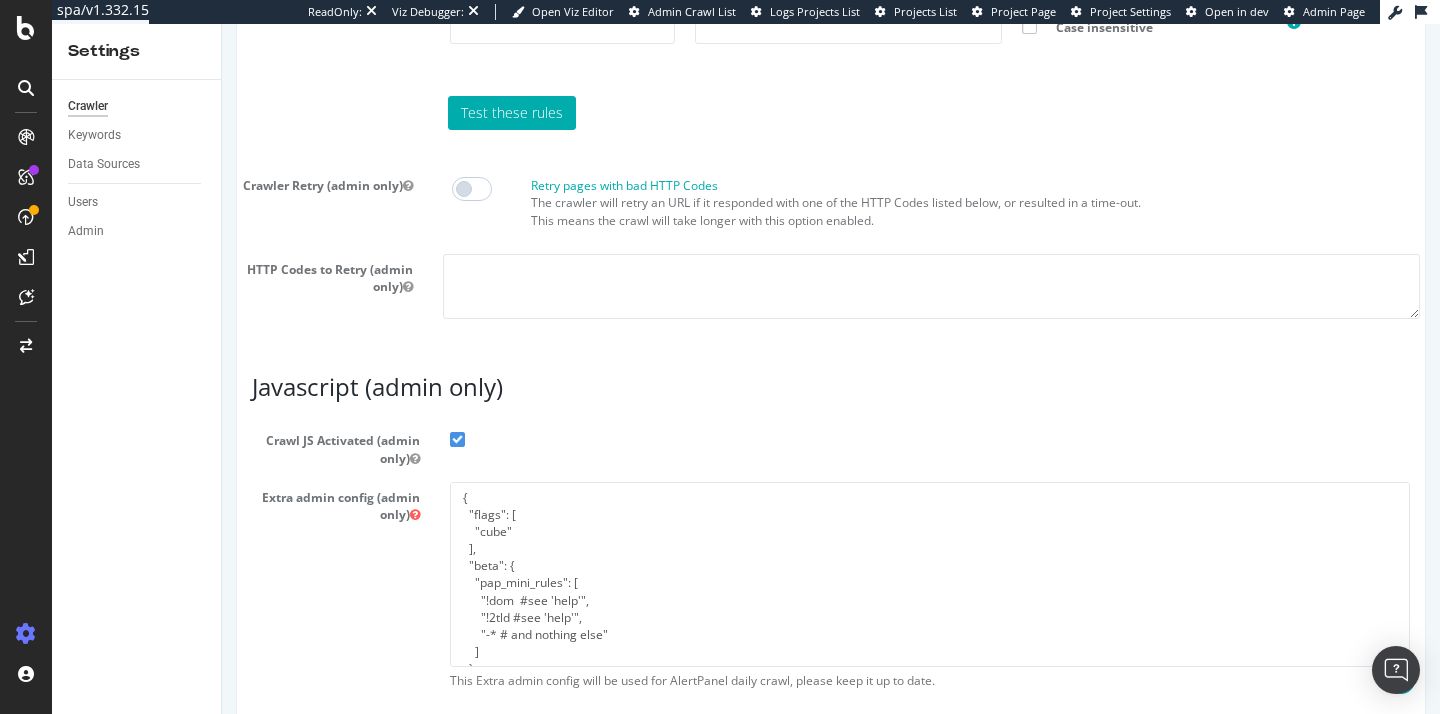 scroll, scrollTop: 1878, scrollLeft: 0, axis: vertical 